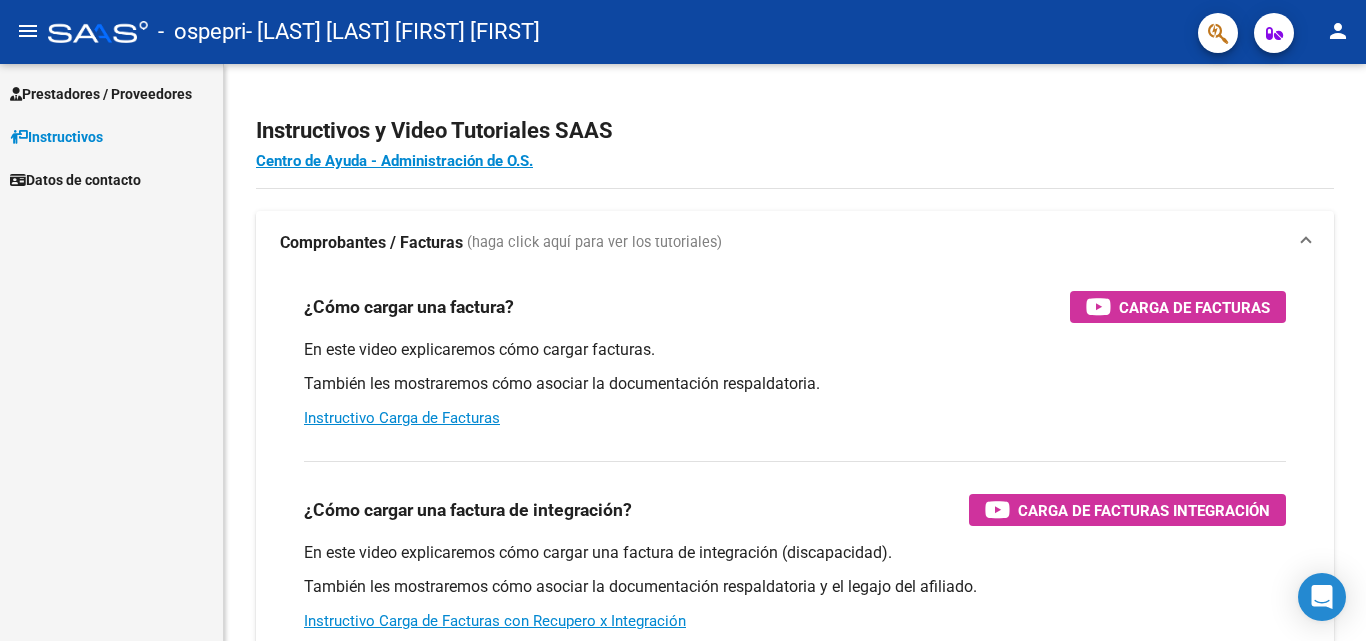 scroll, scrollTop: 0, scrollLeft: 0, axis: both 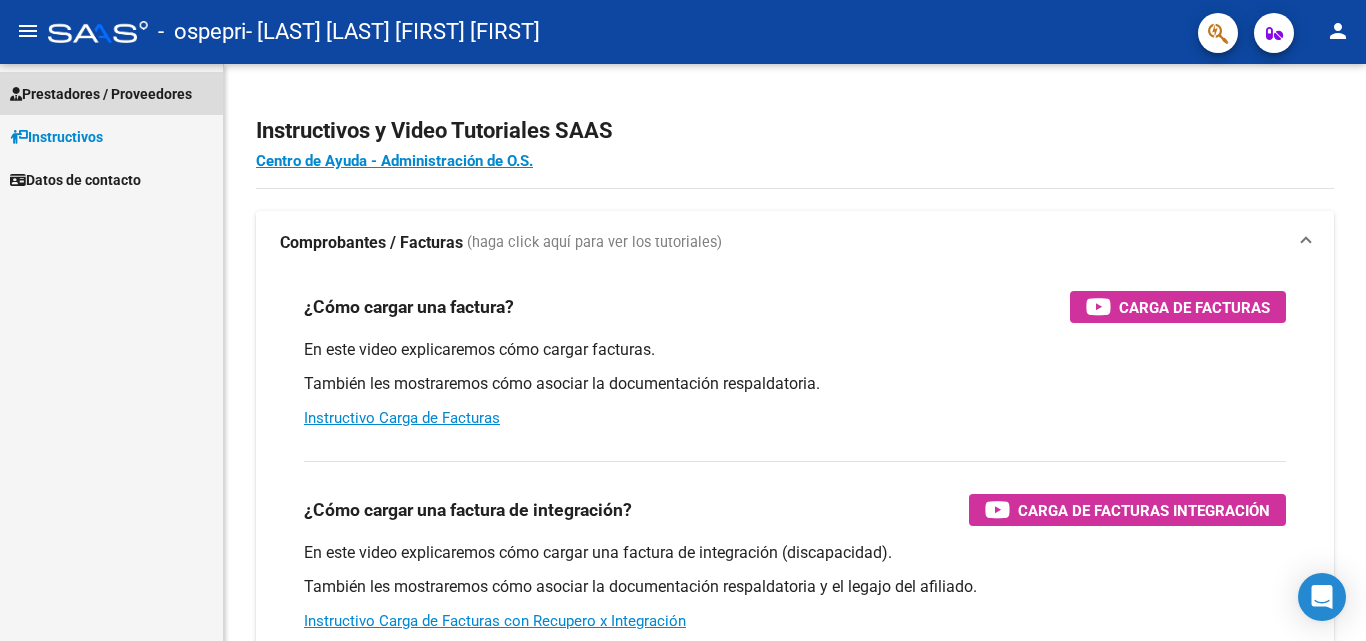 click on "Prestadores / Proveedores" at bounding box center [101, 94] 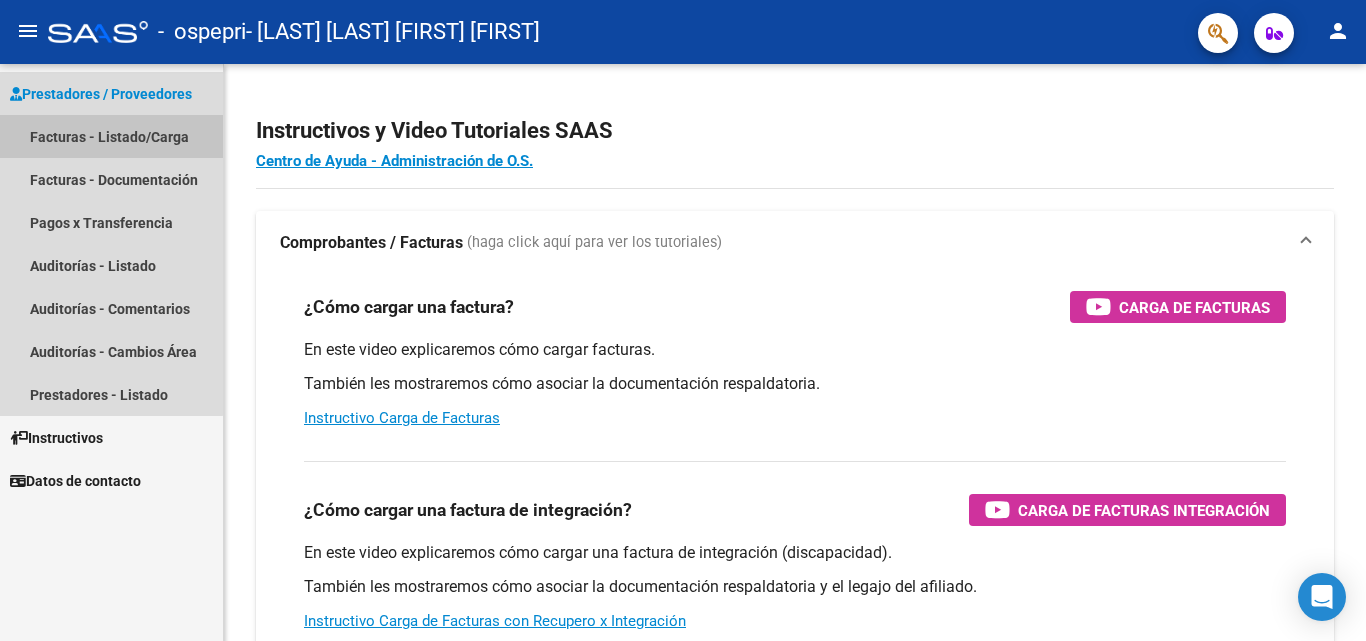 click on "Facturas - Listado/Carga" at bounding box center (111, 136) 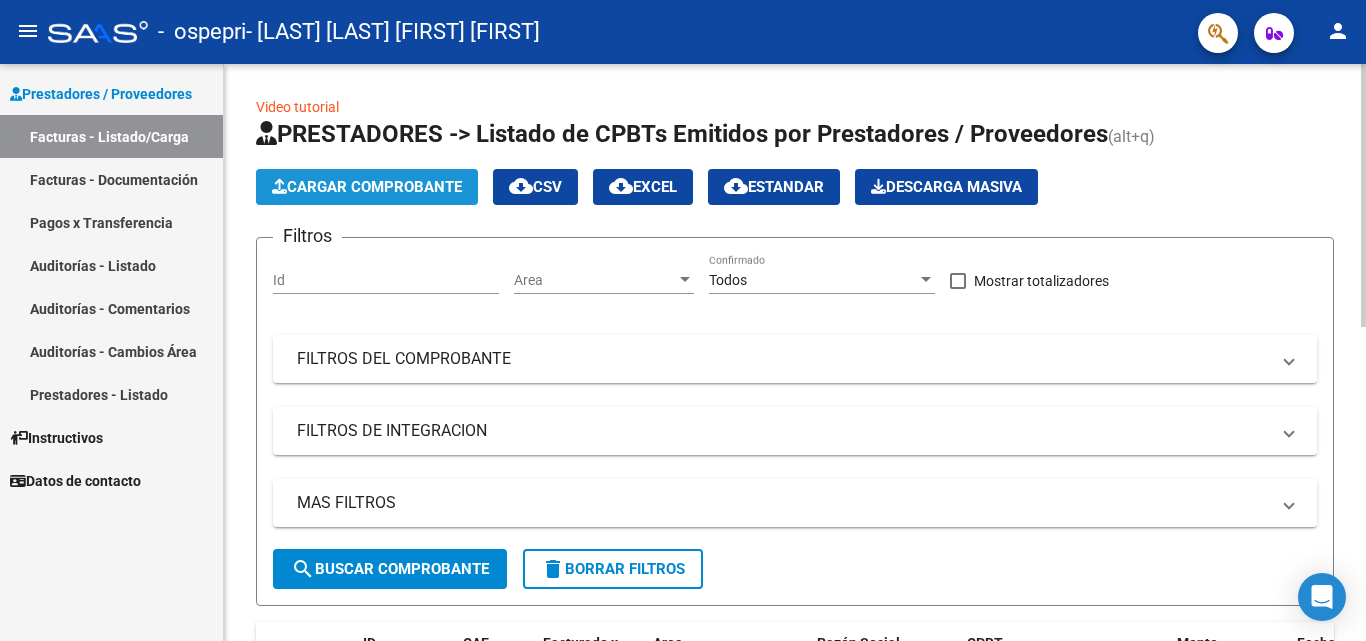 click on "Cargar Comprobante" 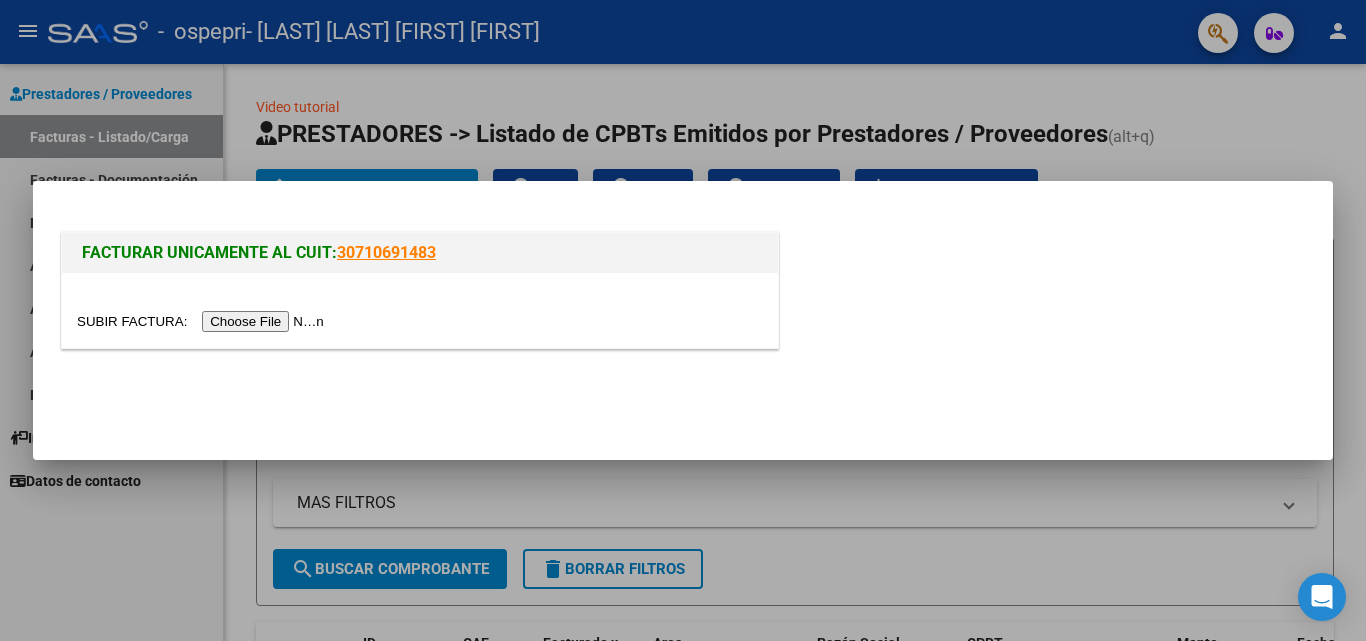 drag, startPoint x: 386, startPoint y: 202, endPoint x: 421, endPoint y: 242, distance: 53.15073 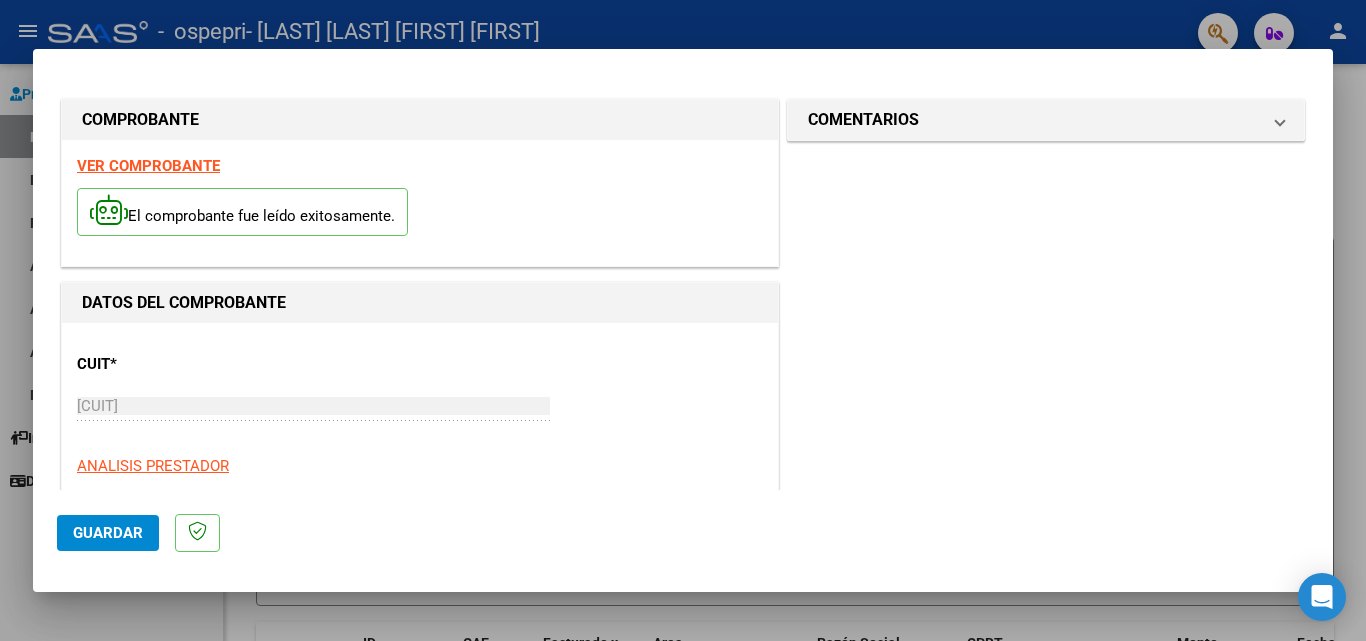 click at bounding box center (683, 320) 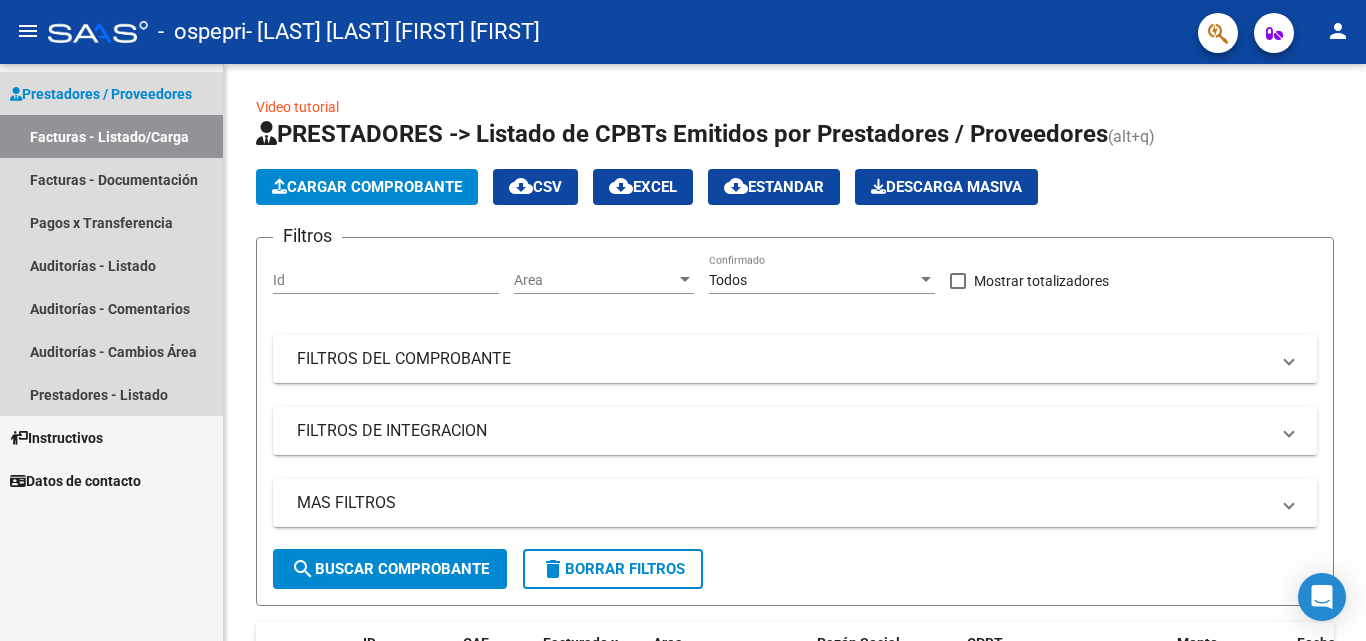 click on "Facturas - Listado/Carga" at bounding box center (111, 136) 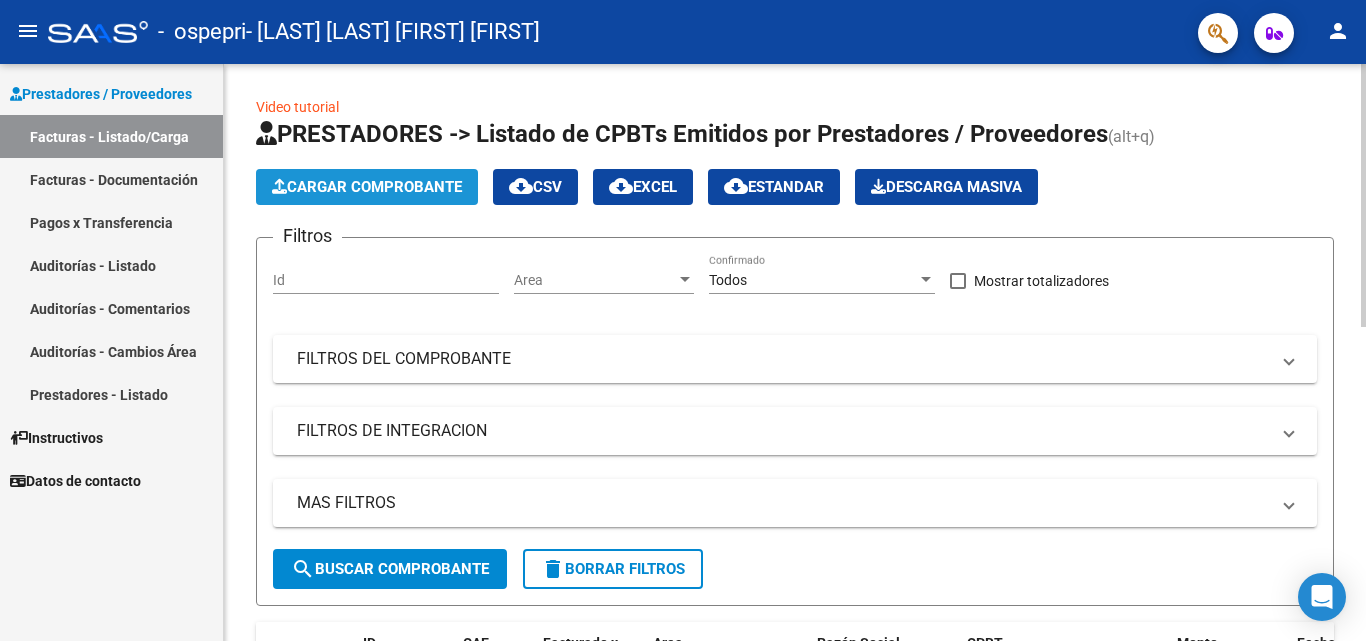 click on "Cargar Comprobante" 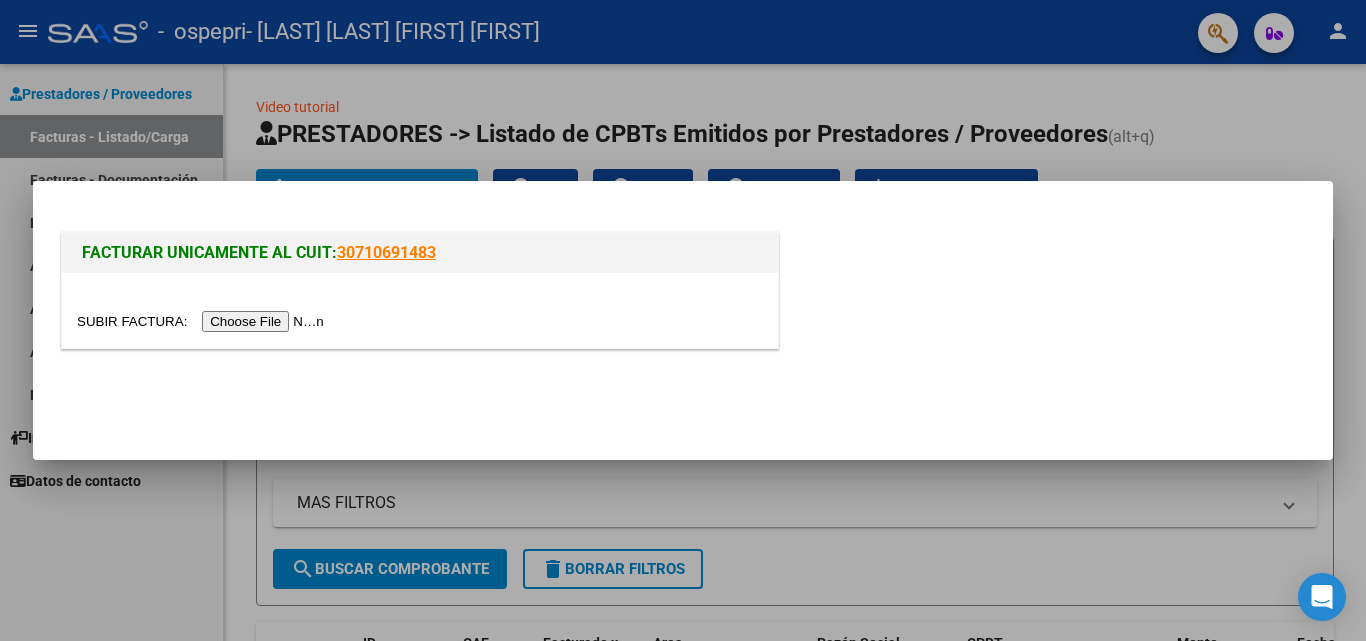 click at bounding box center [420, 310] 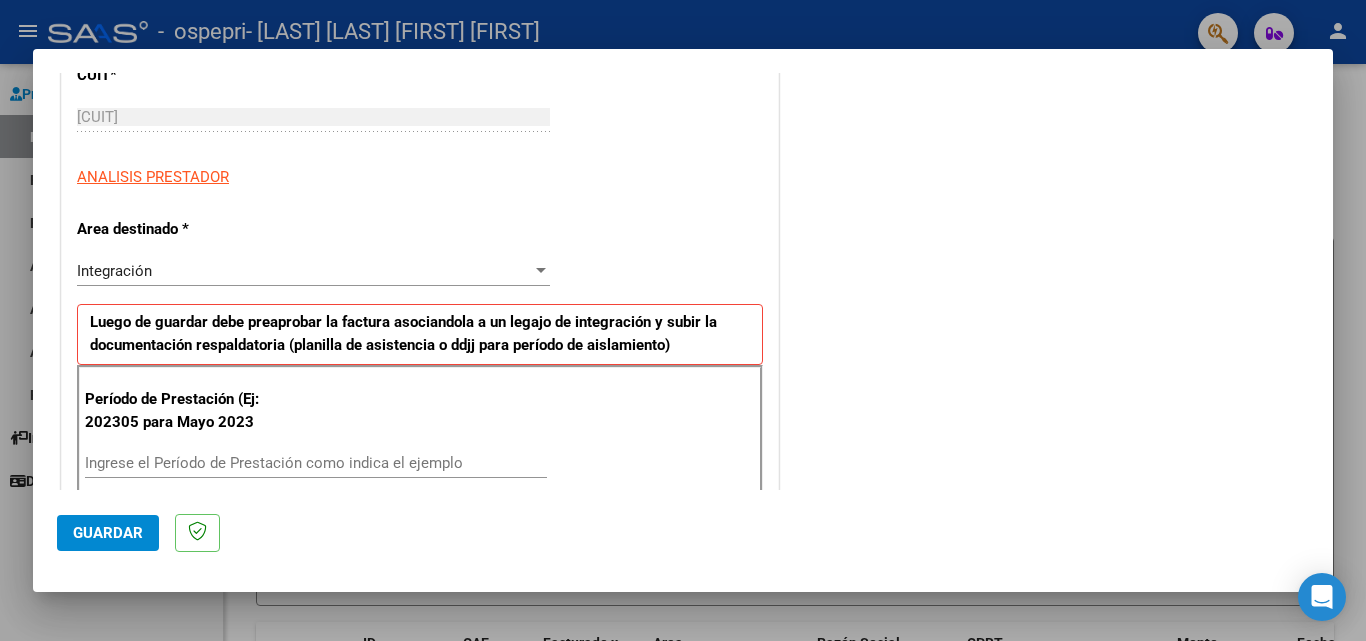scroll, scrollTop: 50, scrollLeft: 0, axis: vertical 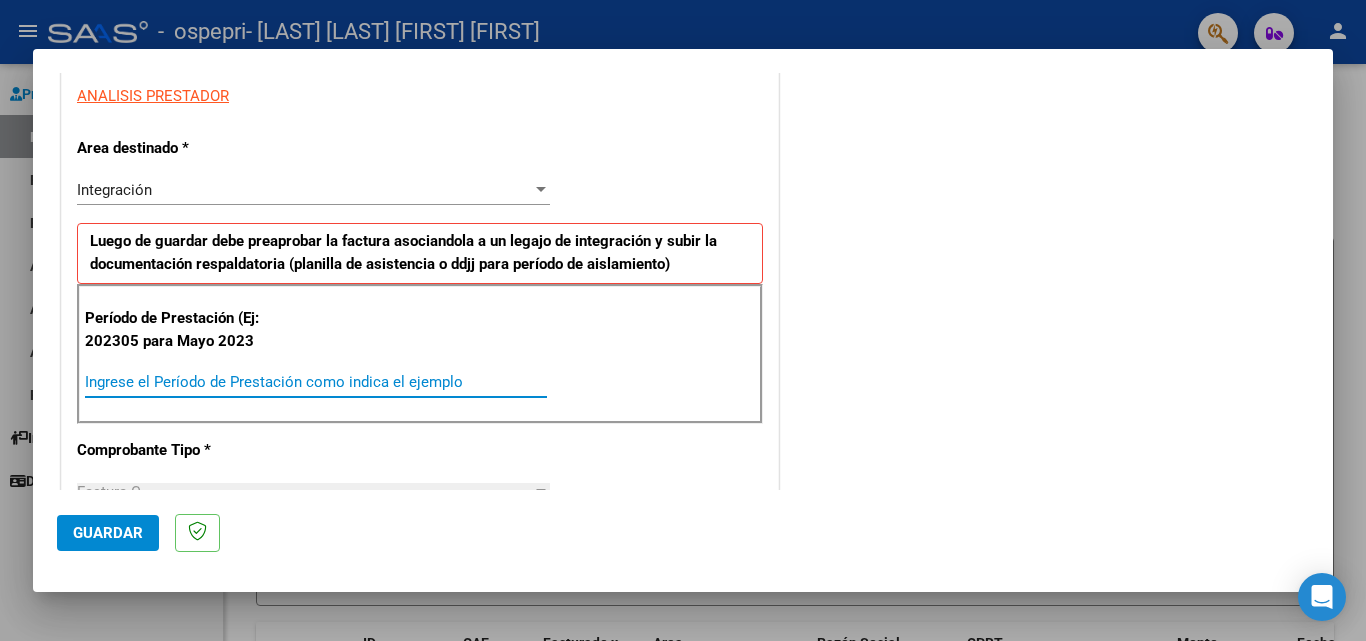 click on "Ingrese el Período de Prestación como indica el ejemplo" at bounding box center [316, 382] 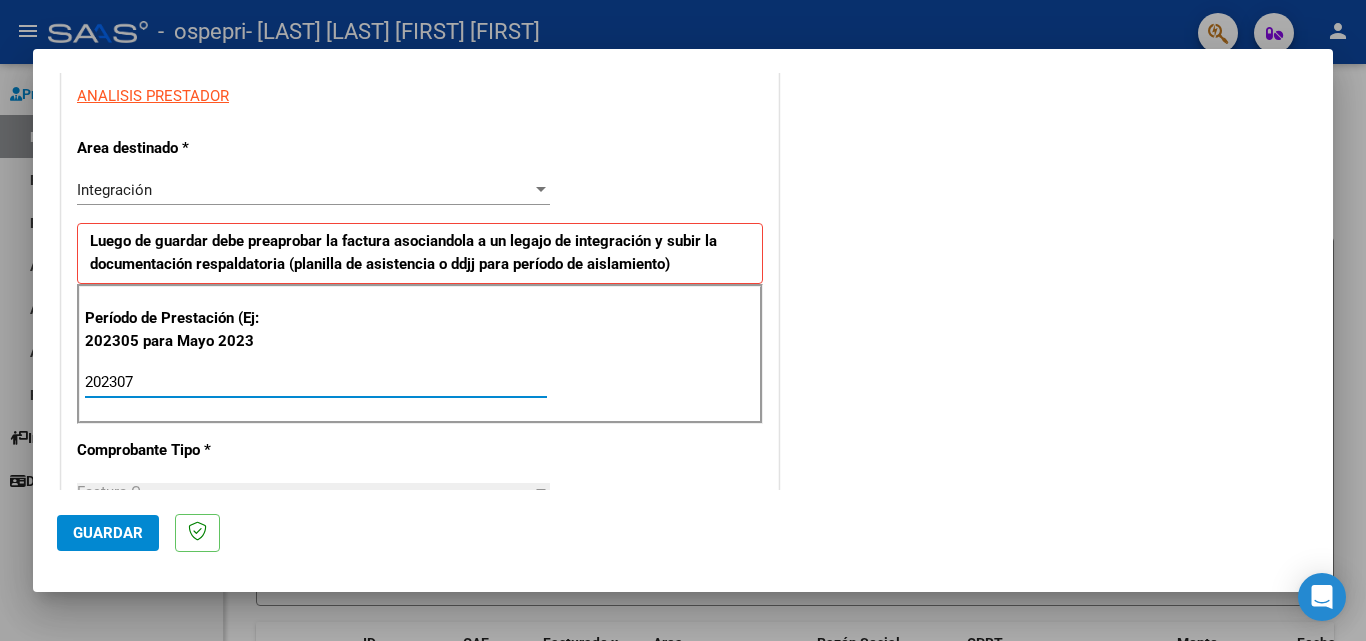 click on "202307" at bounding box center [316, 382] 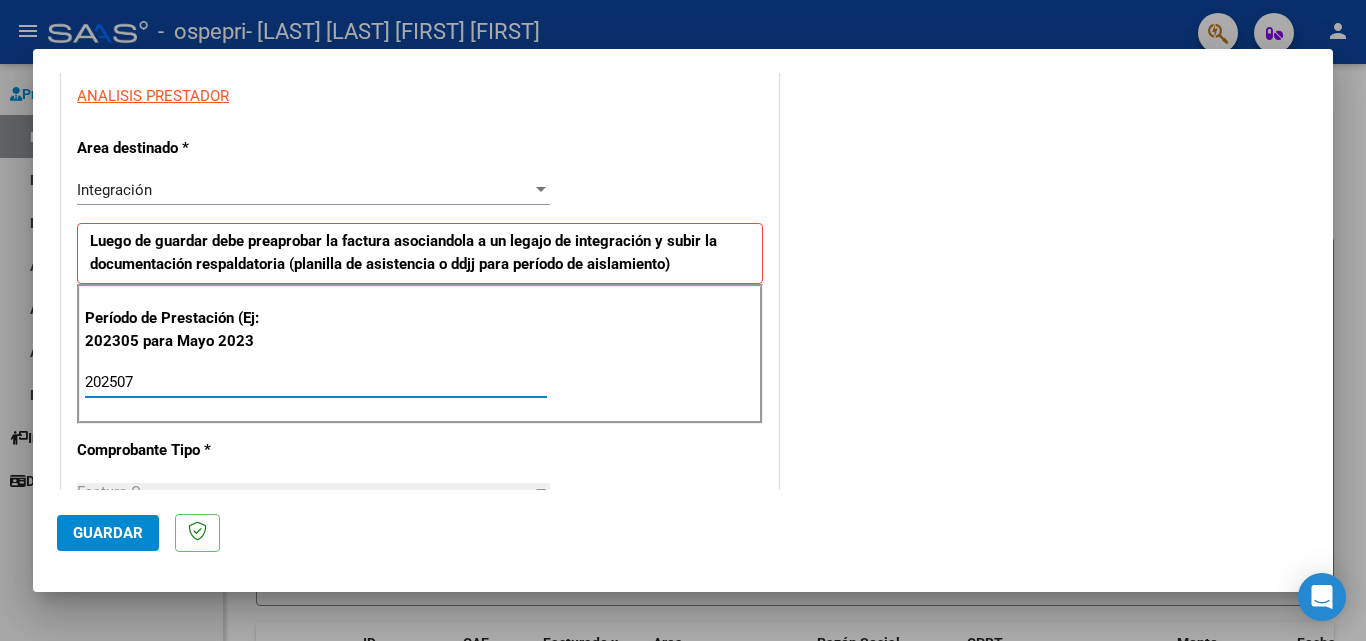 type on "202507" 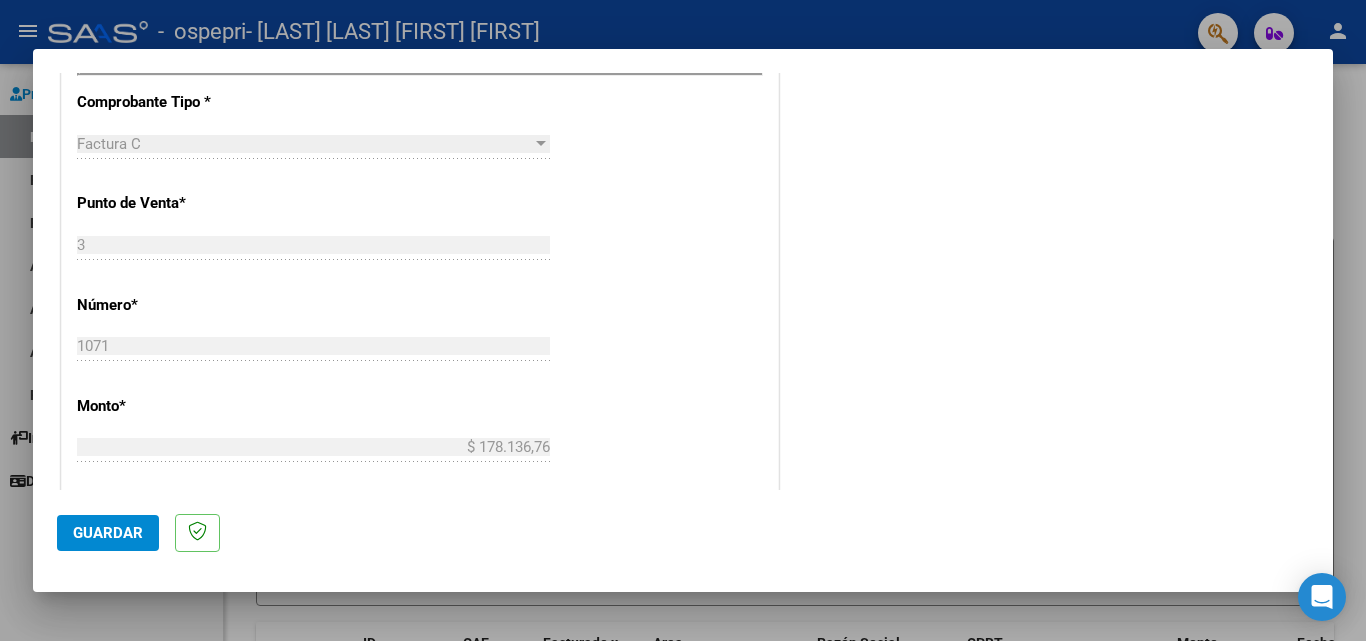 scroll, scrollTop: 799, scrollLeft: 0, axis: vertical 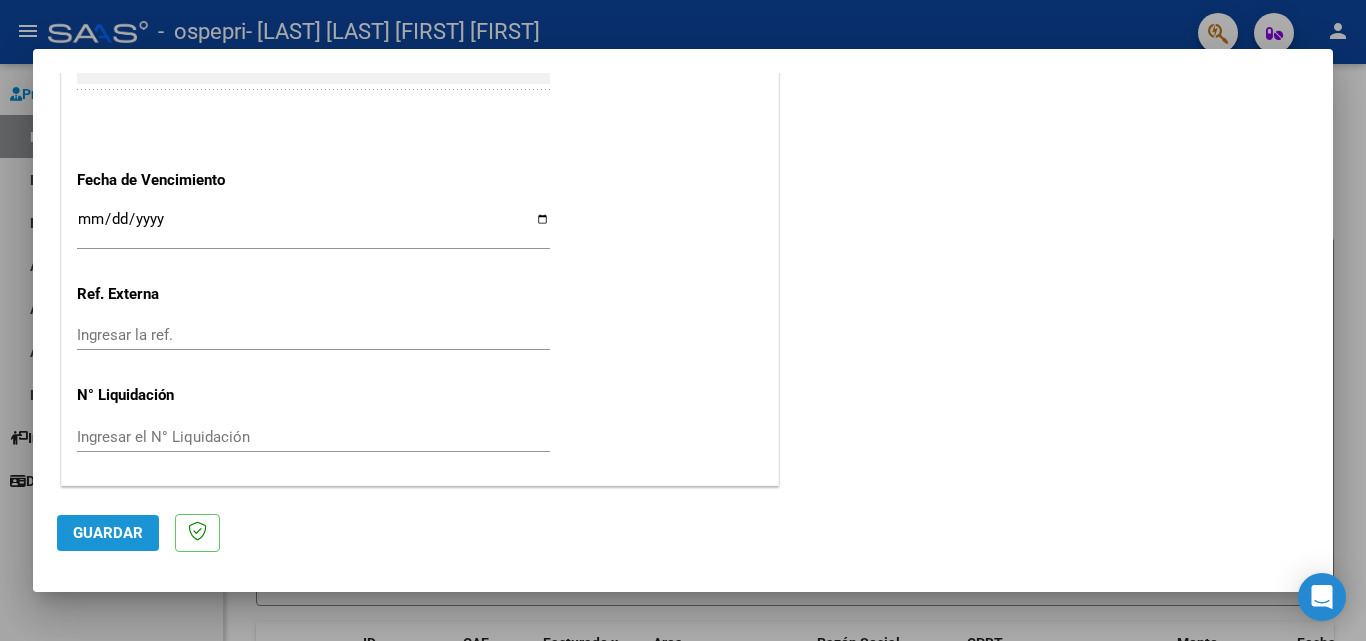 click on "Guardar" 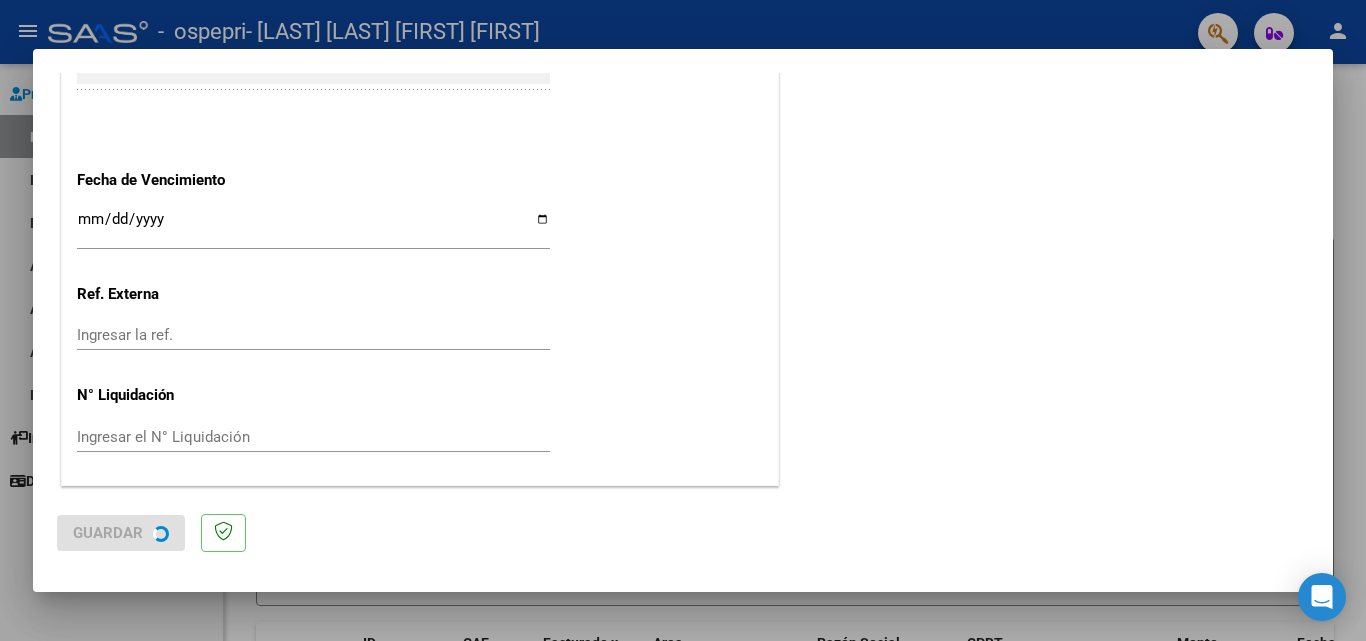scroll, scrollTop: 0, scrollLeft: 0, axis: both 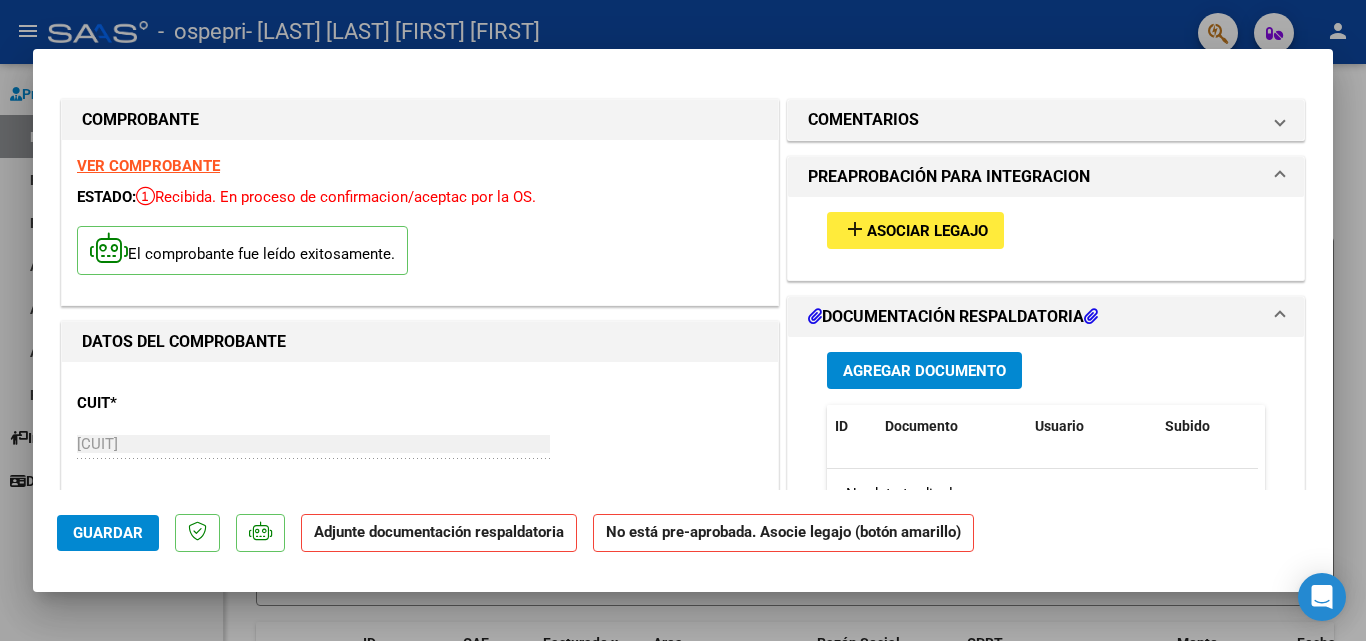 click on "Asociar Legajo" at bounding box center (927, 231) 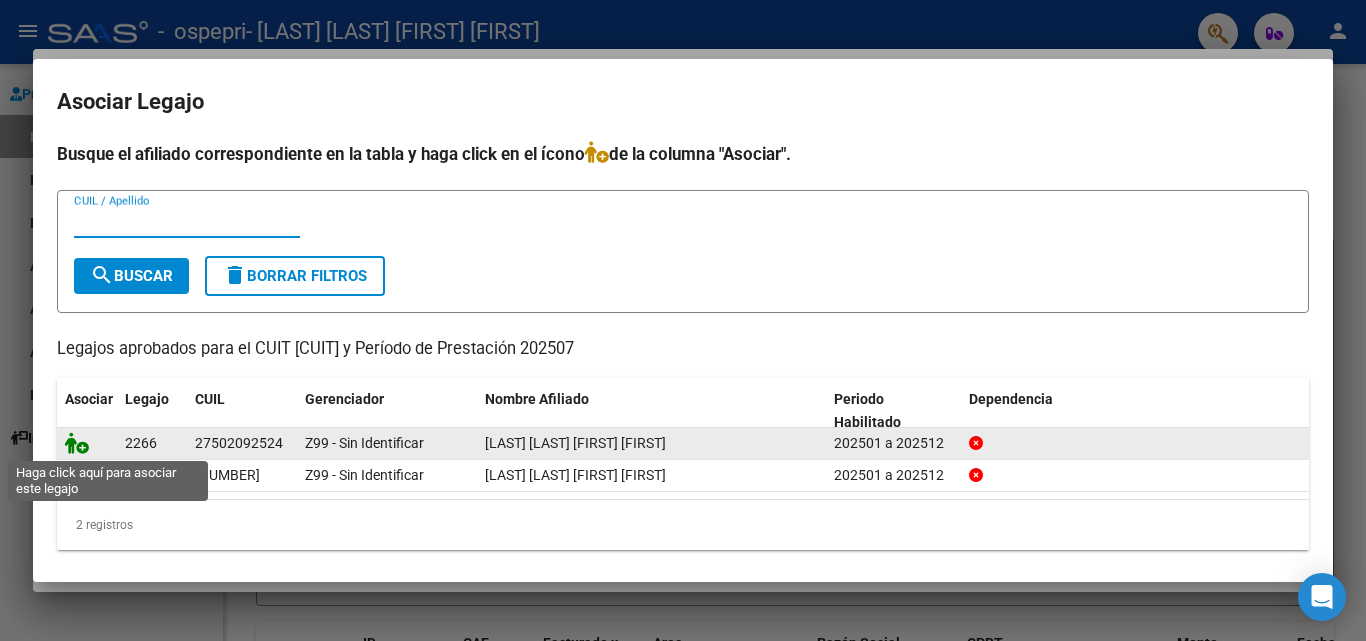 click 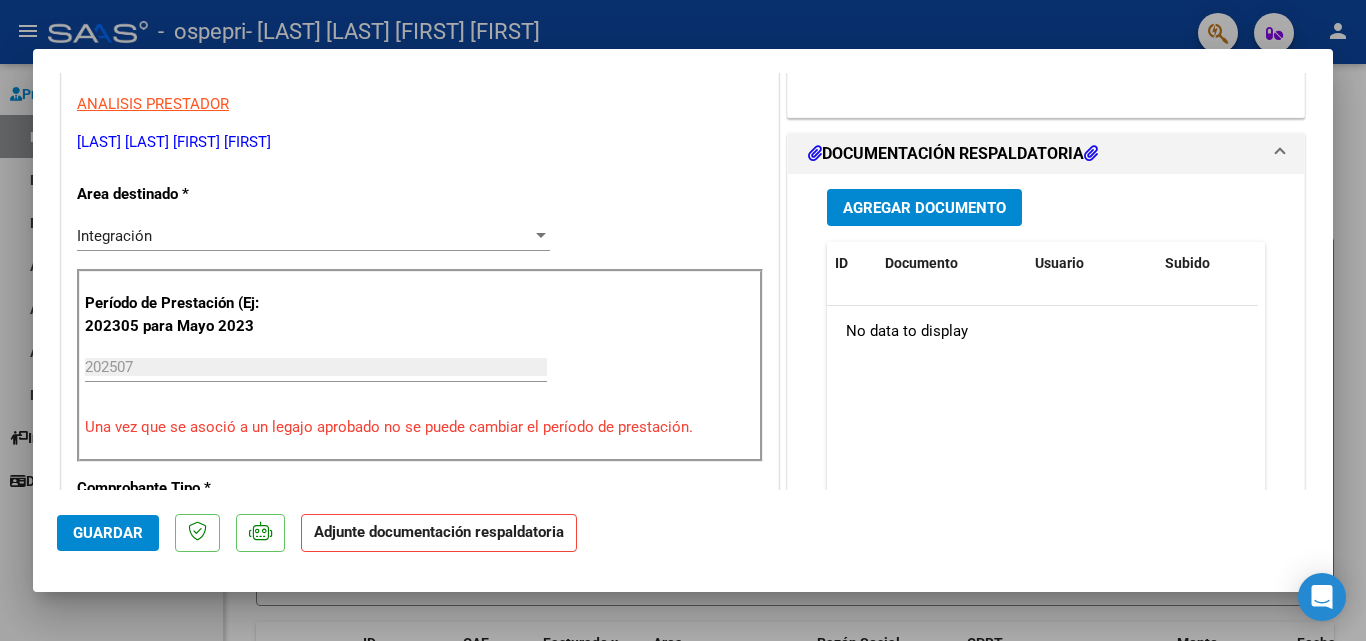scroll, scrollTop: 418, scrollLeft: 0, axis: vertical 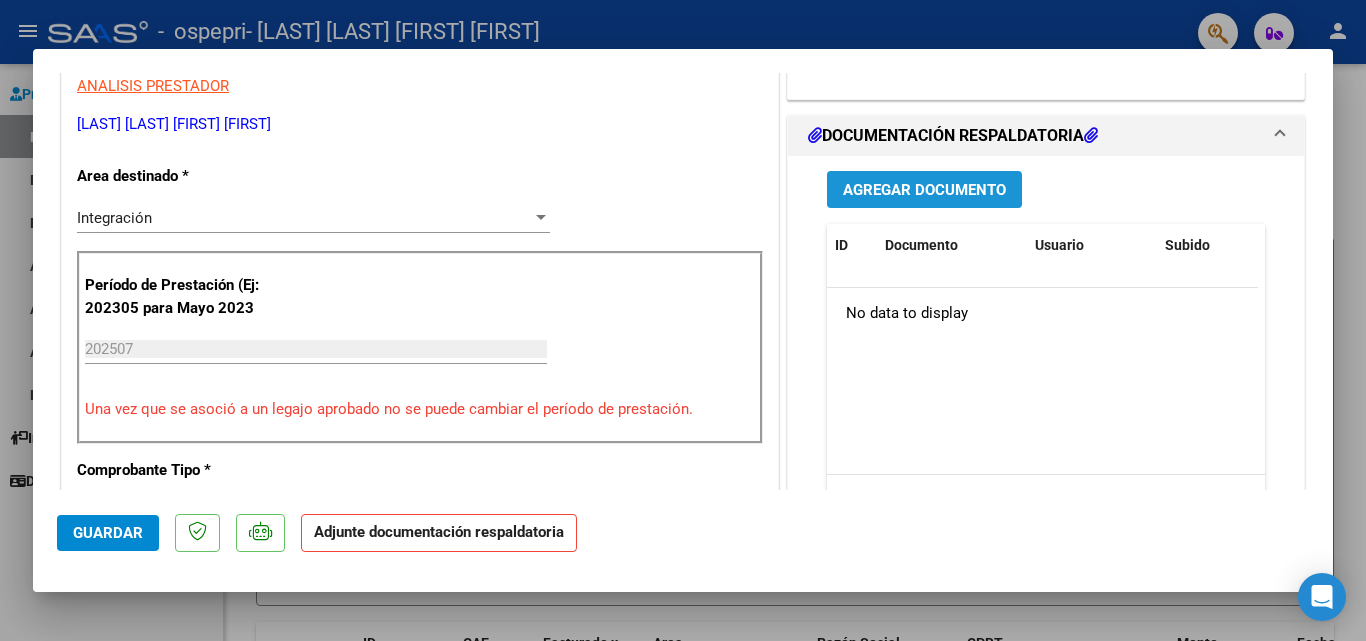 click on "Agregar Documento" at bounding box center (924, 190) 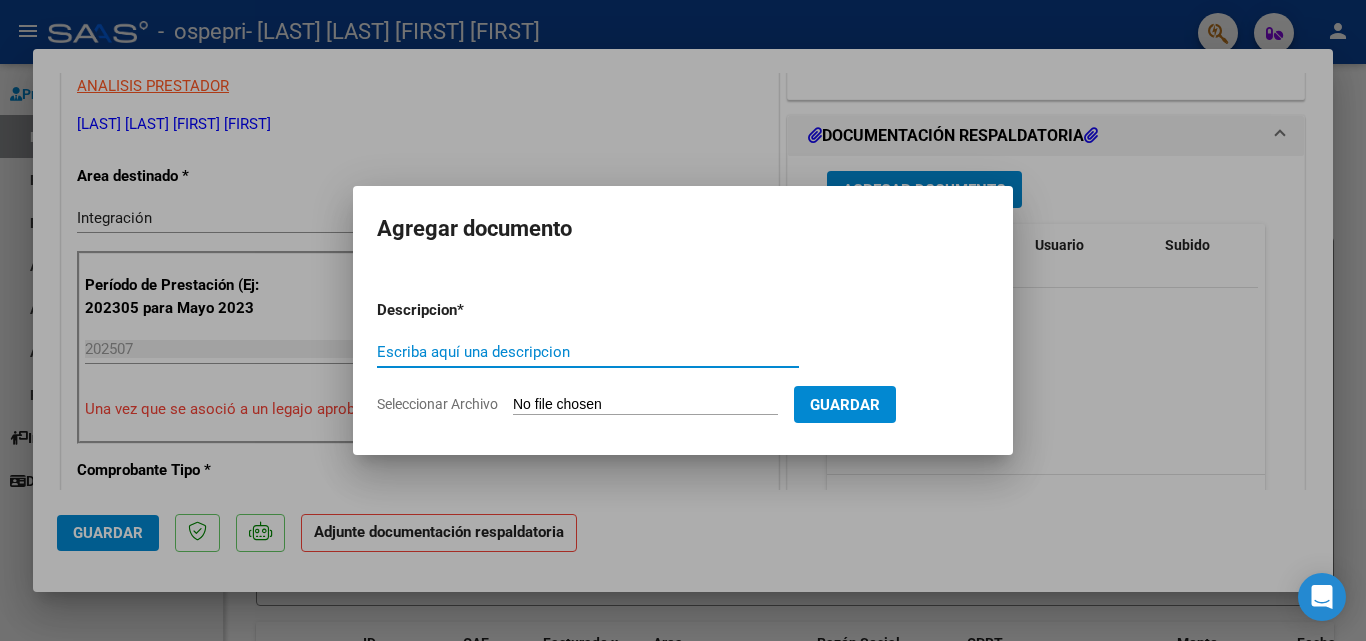 click on "Escriba aquí una descripcion" at bounding box center [588, 352] 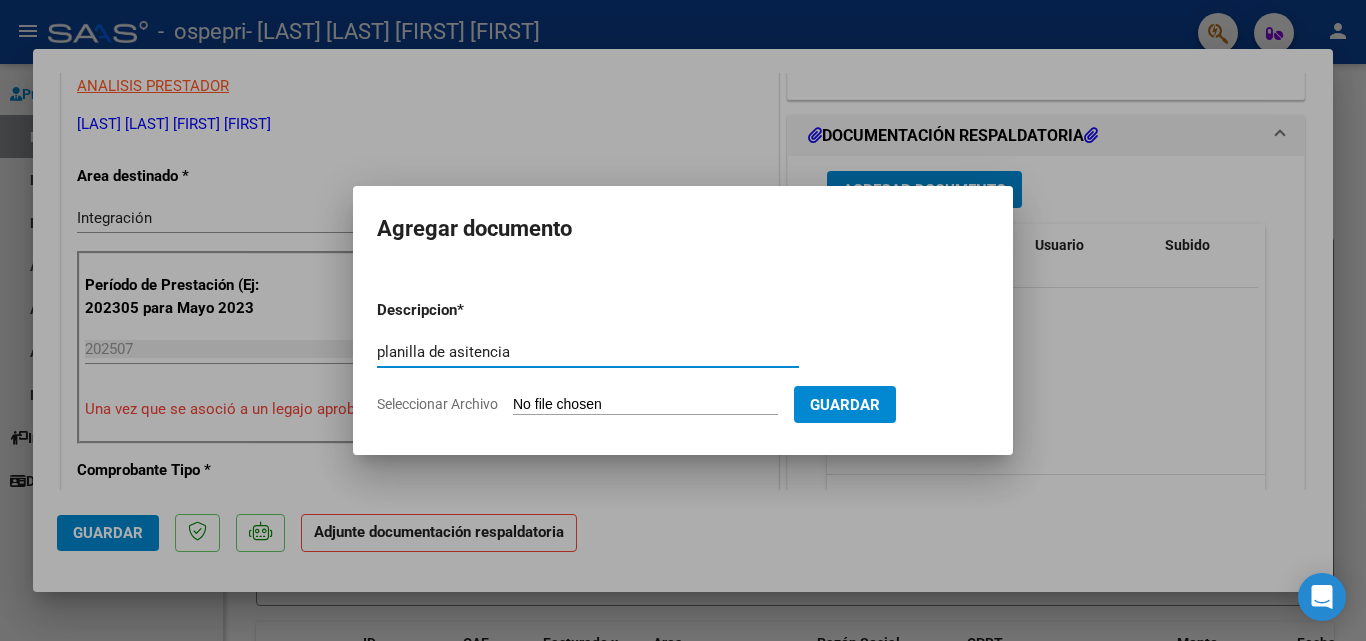 type on "planilla de asitencia" 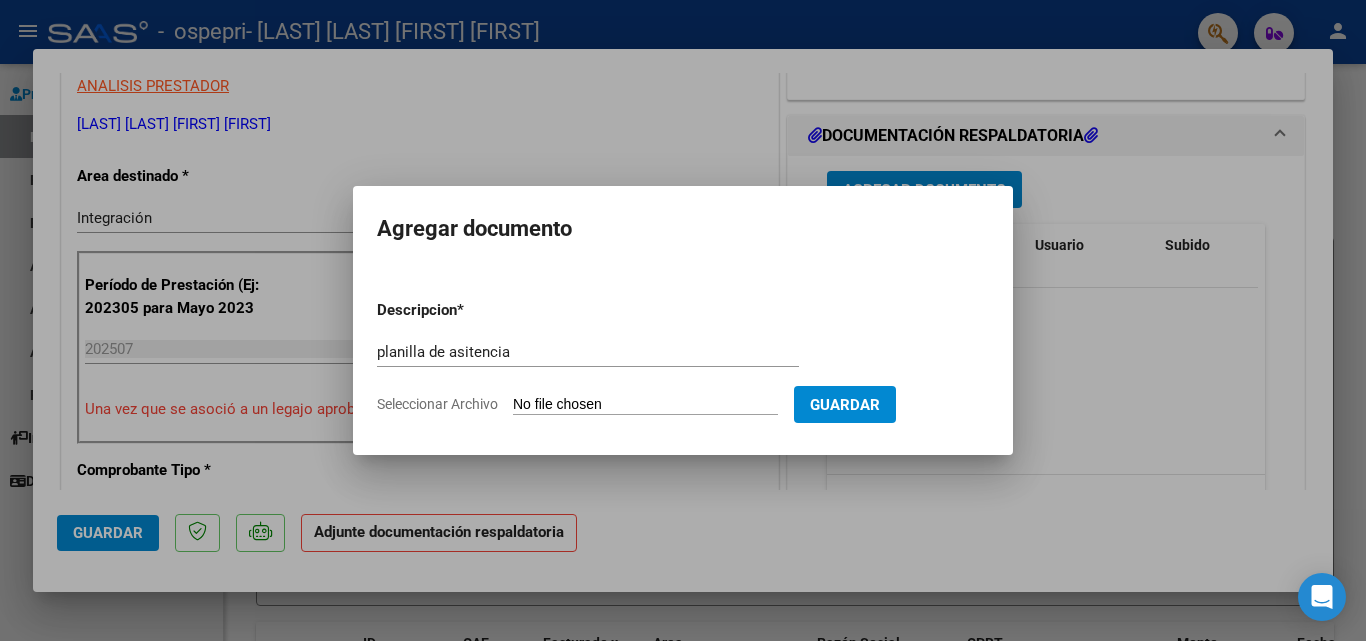 click on "Seleccionar Archivo" at bounding box center [645, 405] 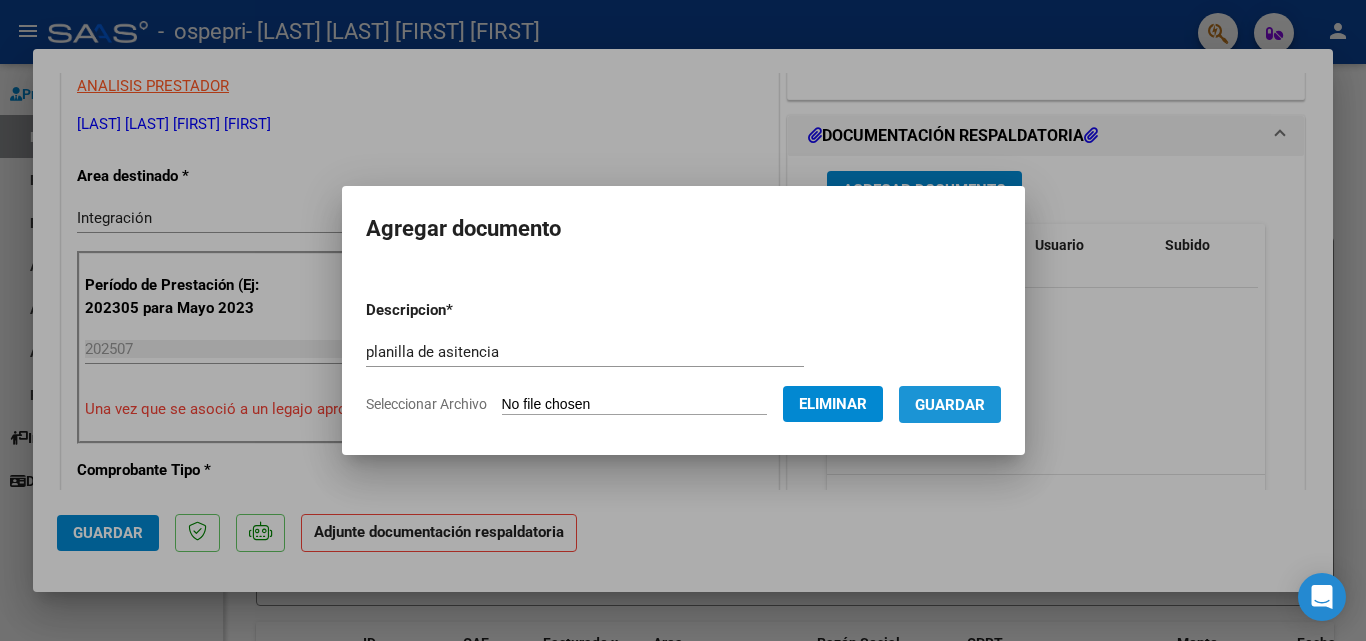 click on "Guardar" at bounding box center [950, 405] 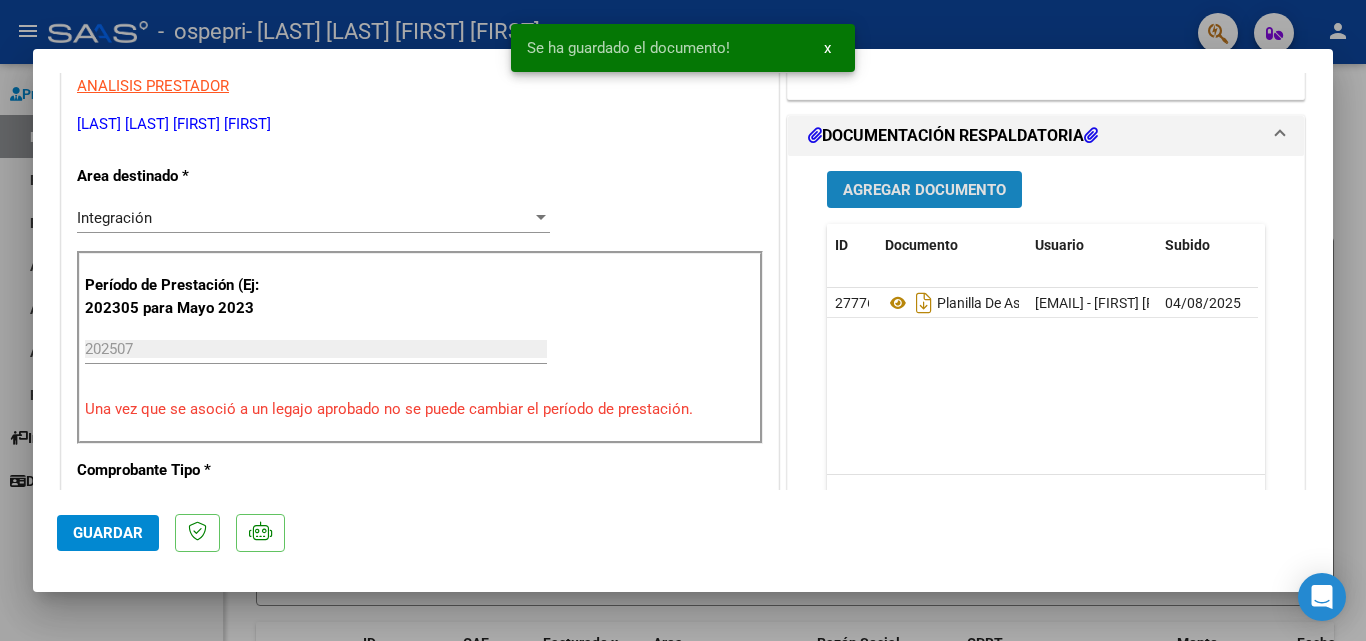 click on "Agregar Documento" at bounding box center (924, 190) 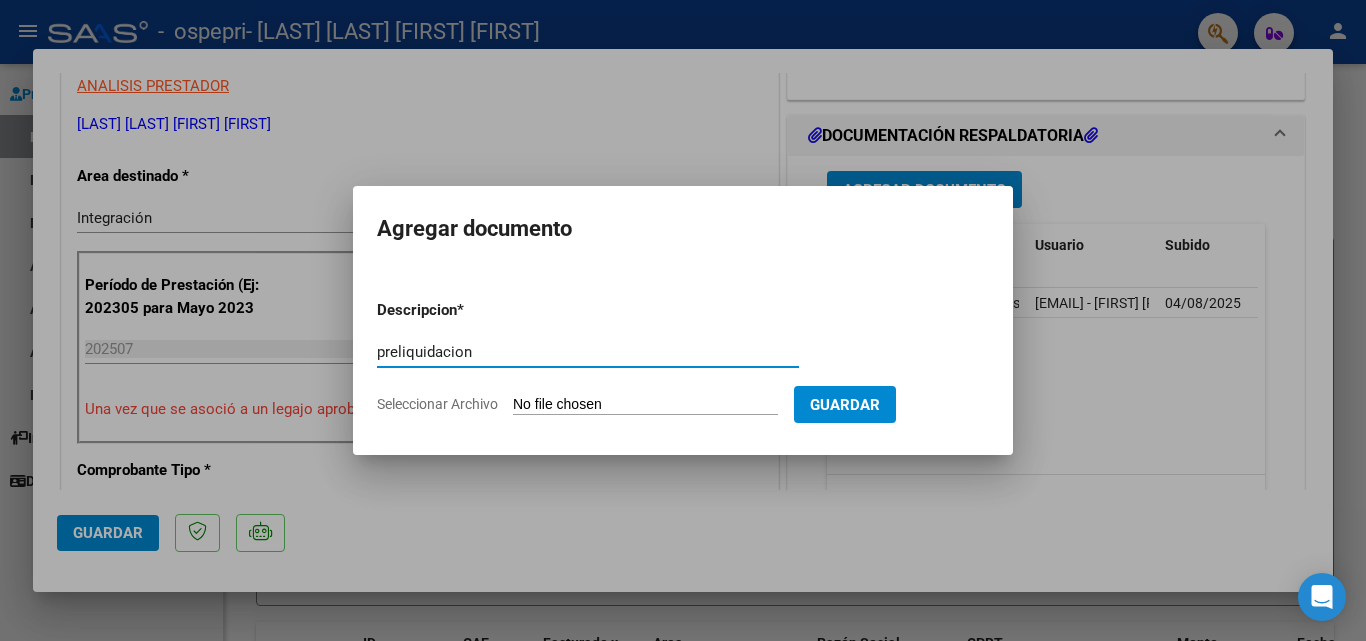 click on "preliquidacion" at bounding box center [588, 352] 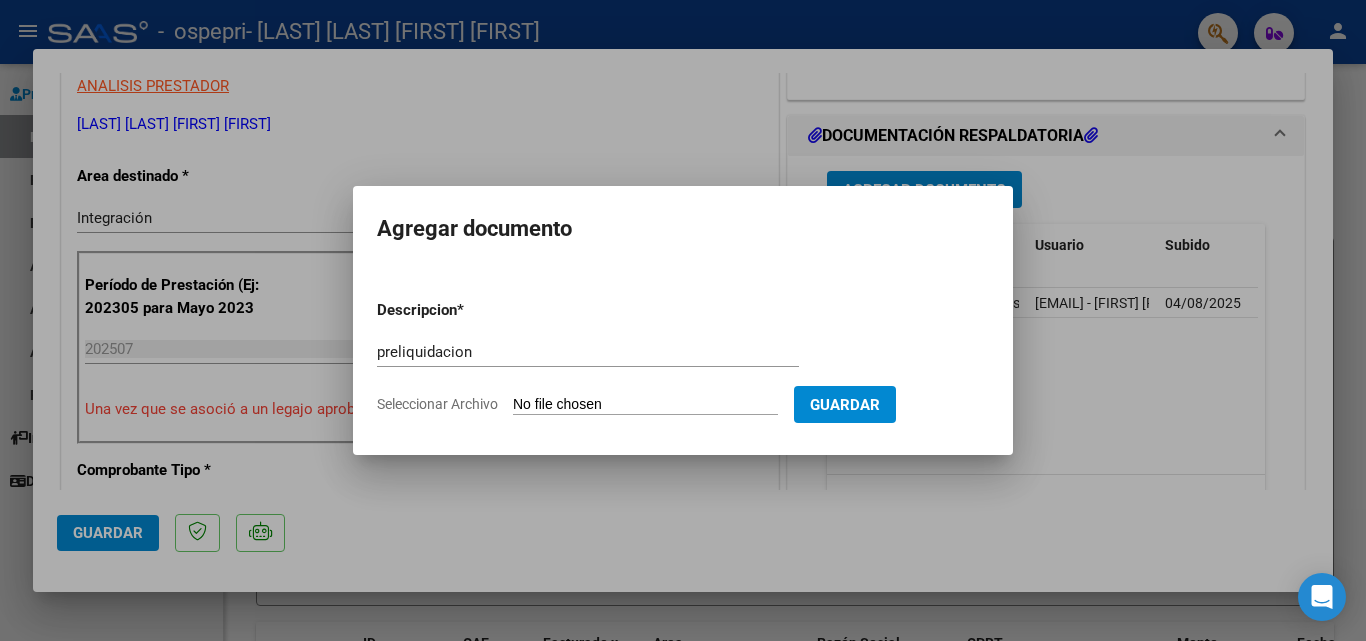 click on "preliquidacion" at bounding box center (588, 352) 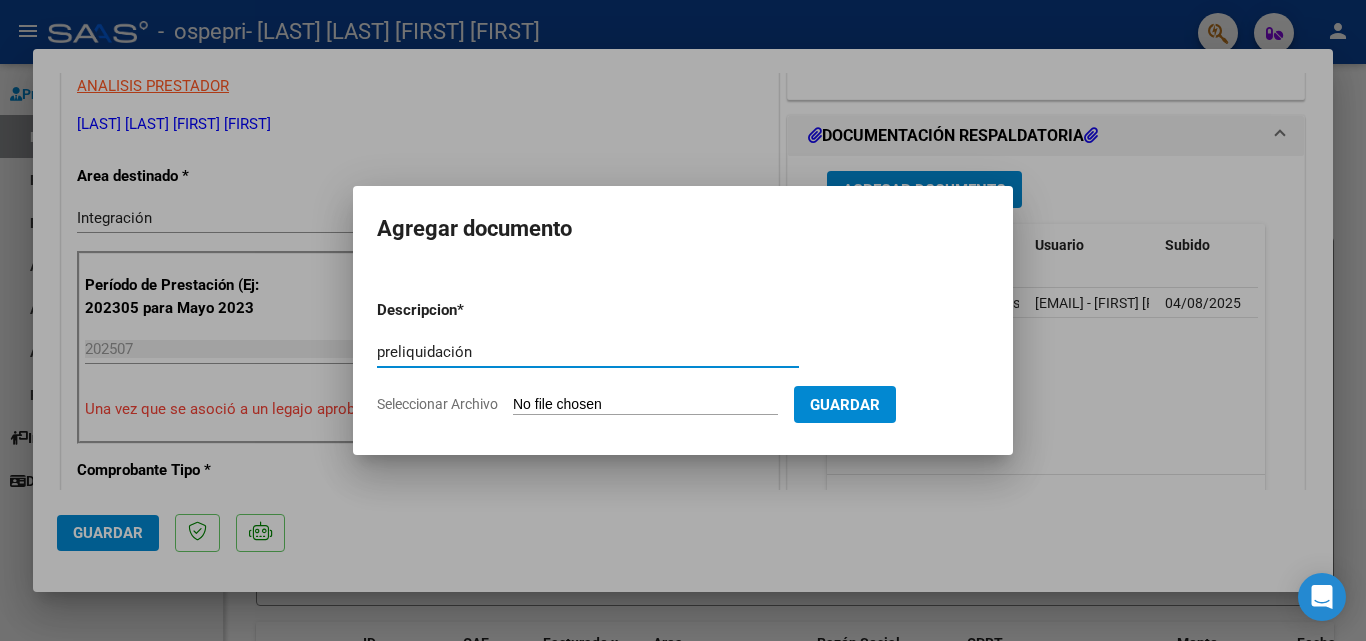 type on "preliquidación" 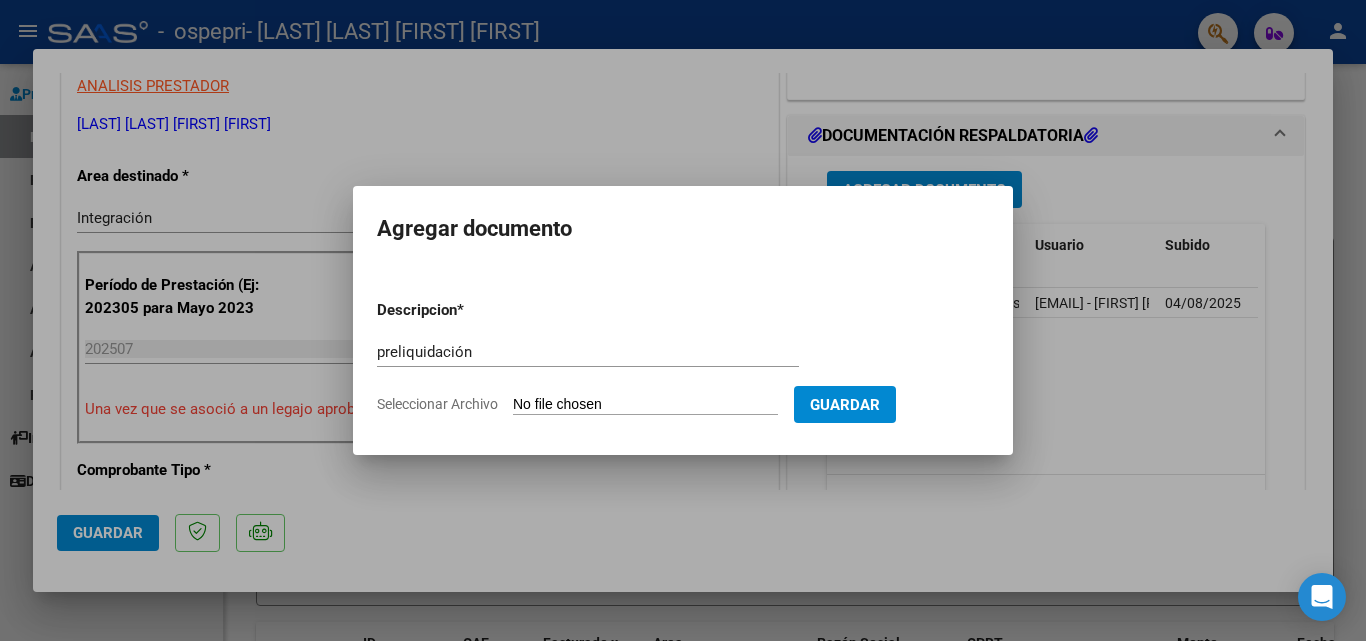 click on "Seleccionar Archivo" at bounding box center [645, 405] 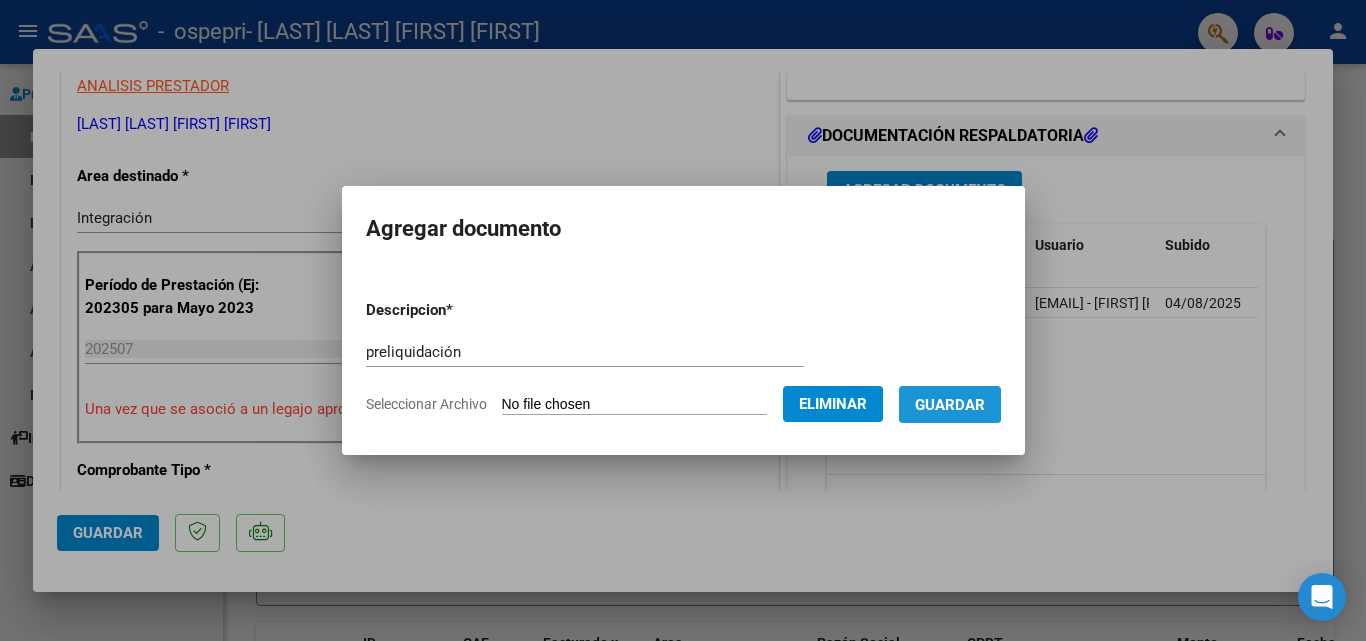 click on "Guardar" at bounding box center (950, 405) 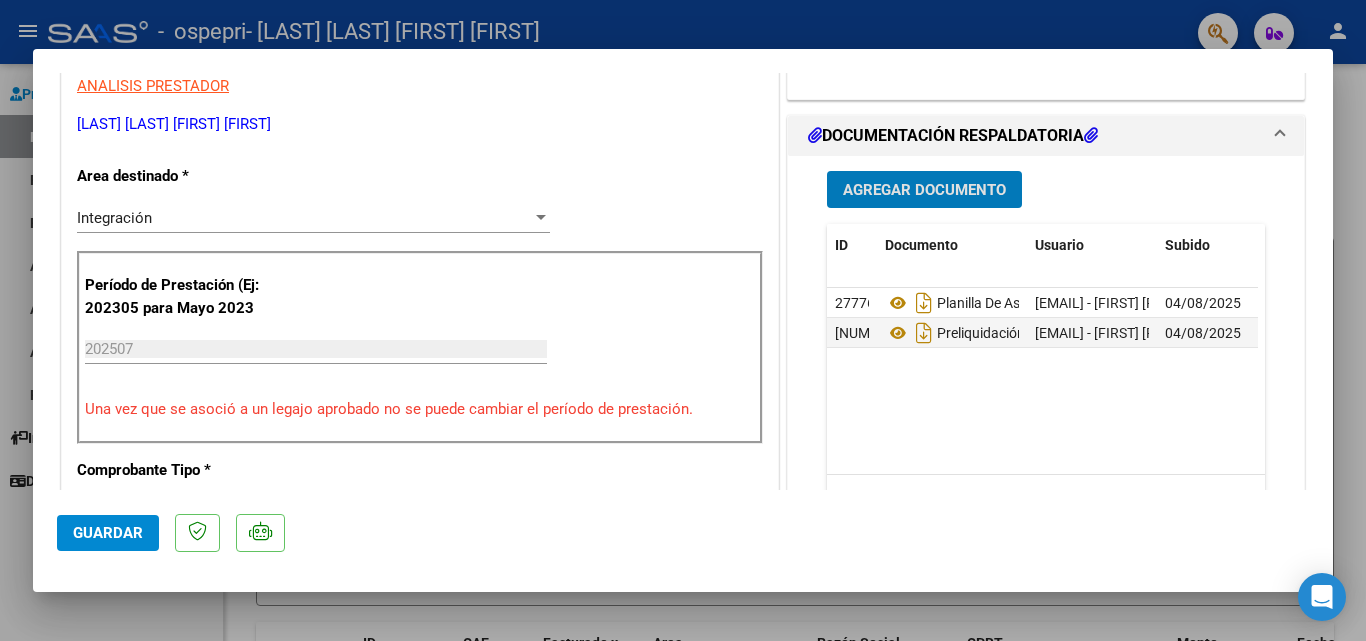 click on "Guardar" 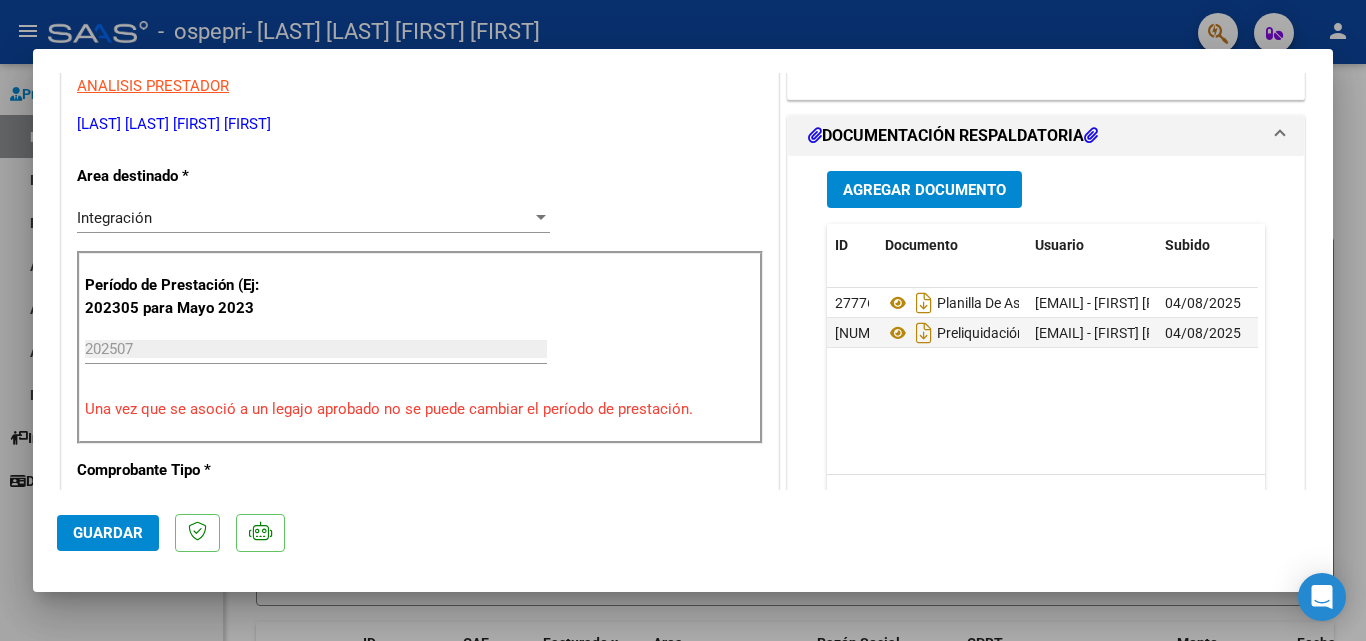 click at bounding box center (683, 320) 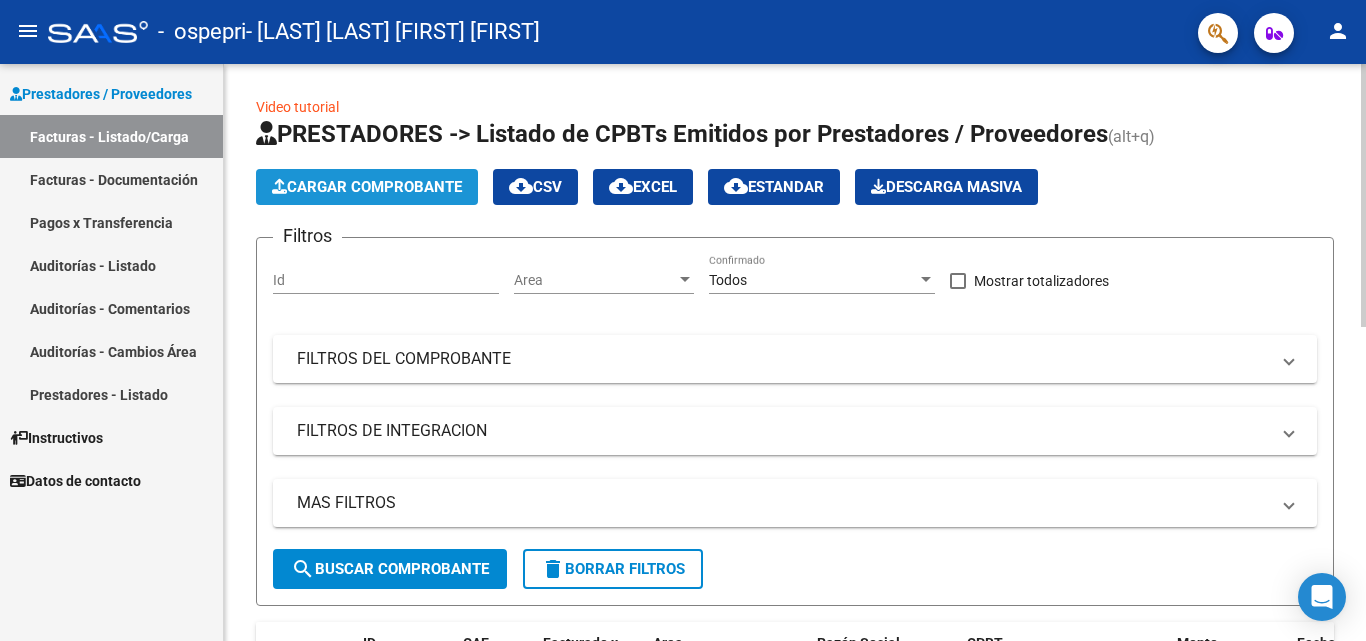 click on "Cargar Comprobante" 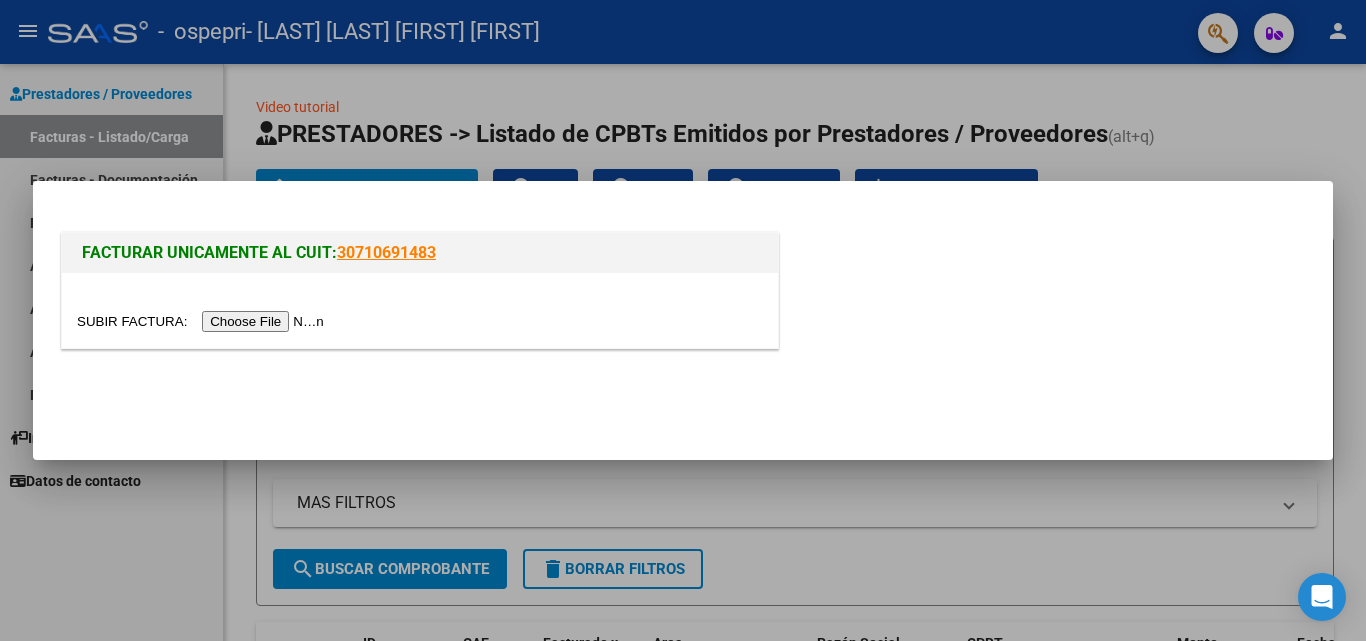 click at bounding box center (203, 321) 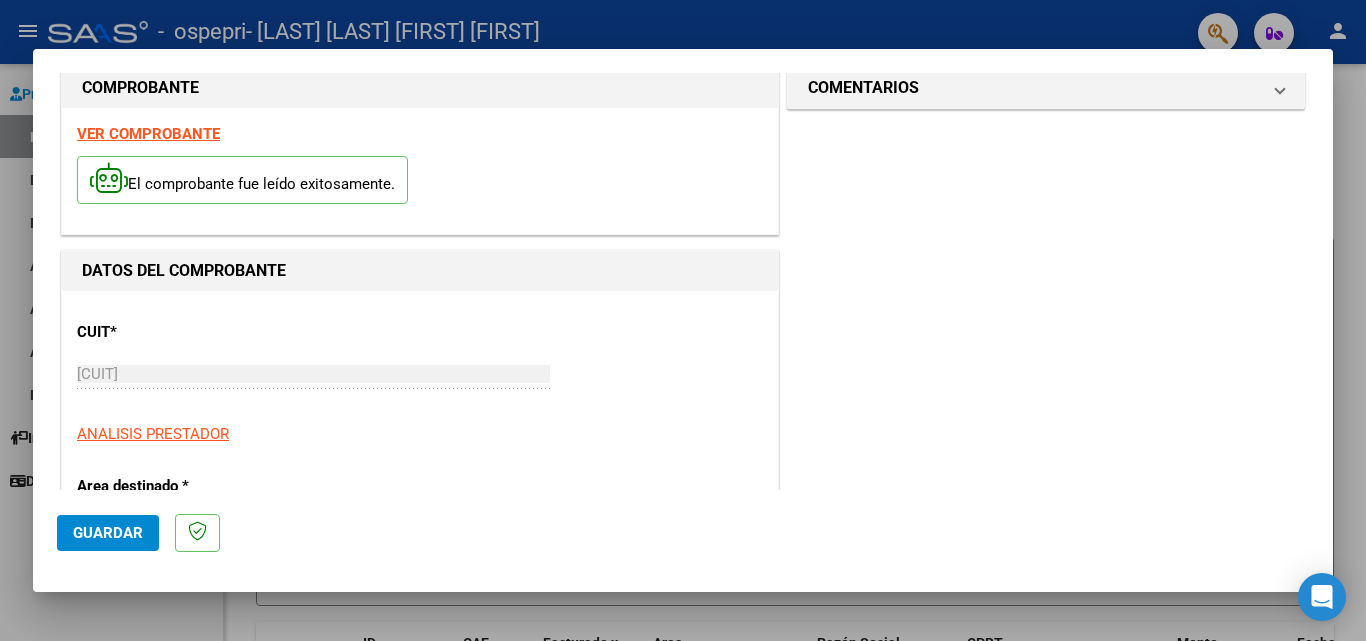 scroll, scrollTop: 0, scrollLeft: 0, axis: both 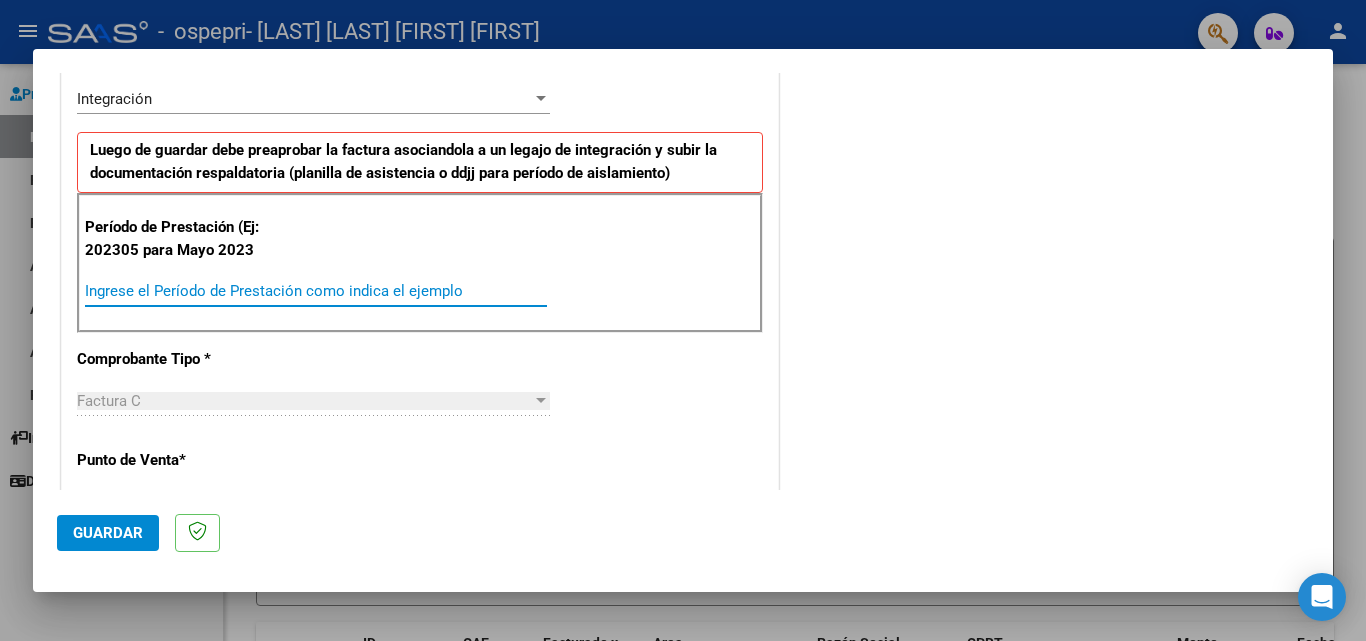 click on "Ingrese el Período de Prestación como indica el ejemplo" at bounding box center [316, 291] 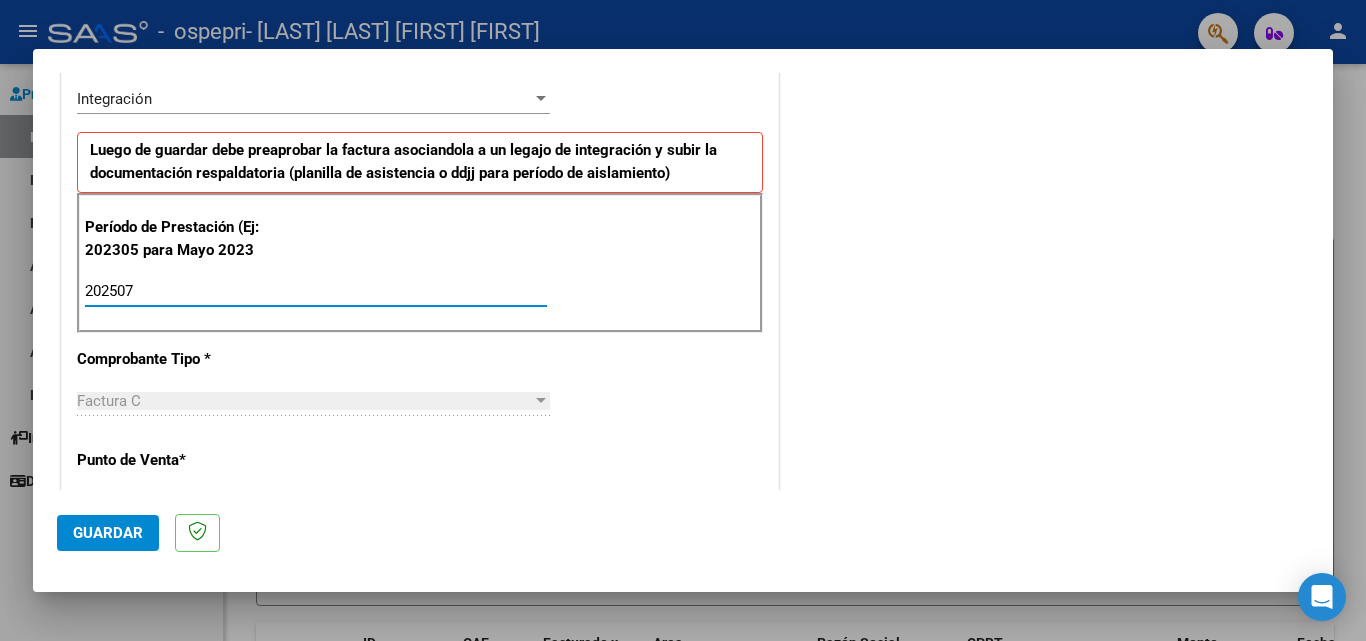 type on "202507" 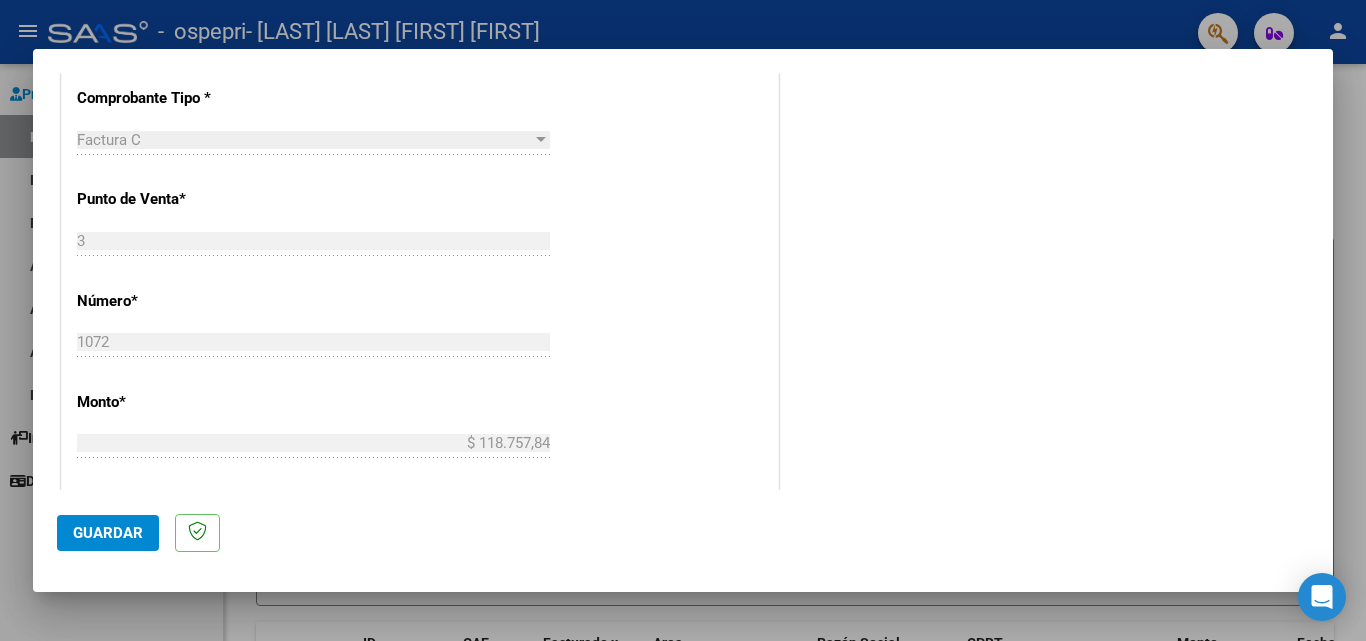 scroll, scrollTop: 732, scrollLeft: 0, axis: vertical 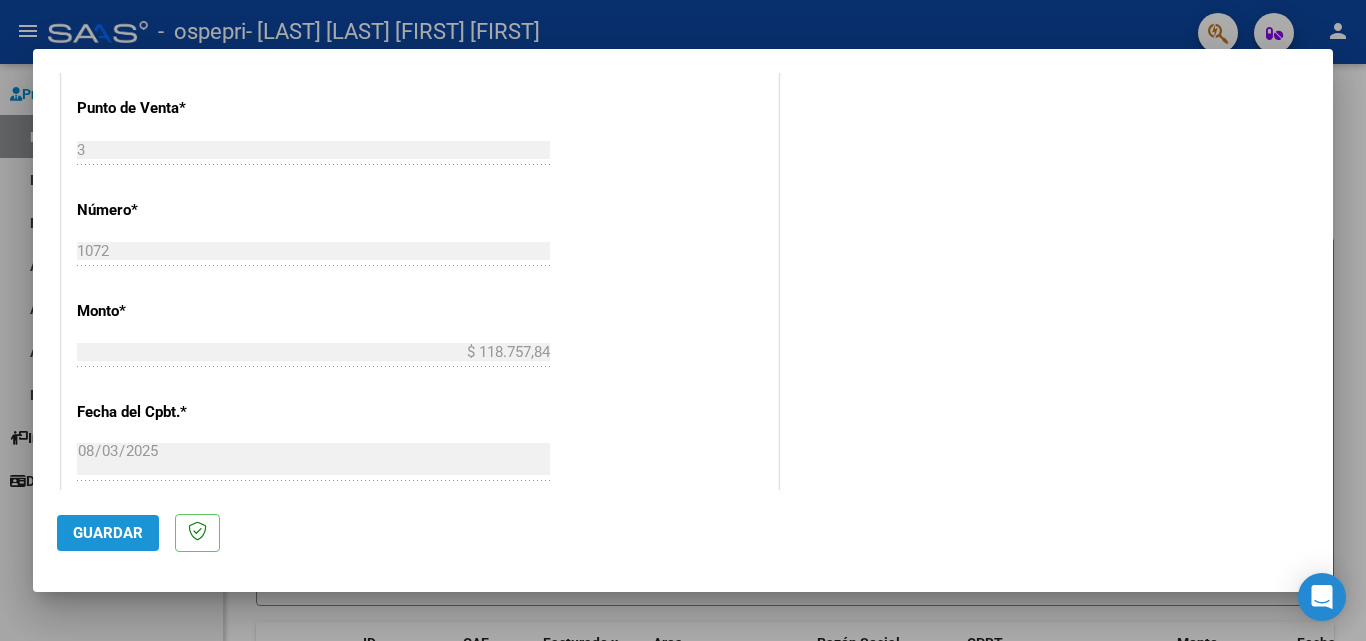 click on "Guardar" 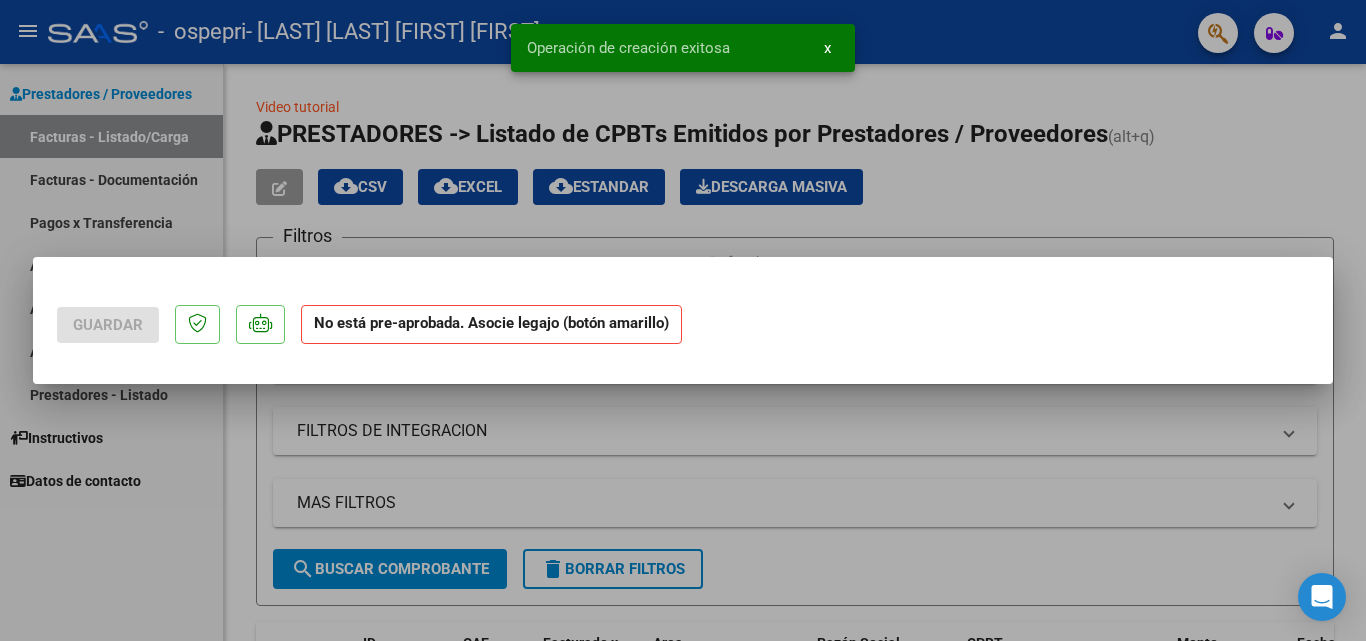 scroll, scrollTop: 0, scrollLeft: 0, axis: both 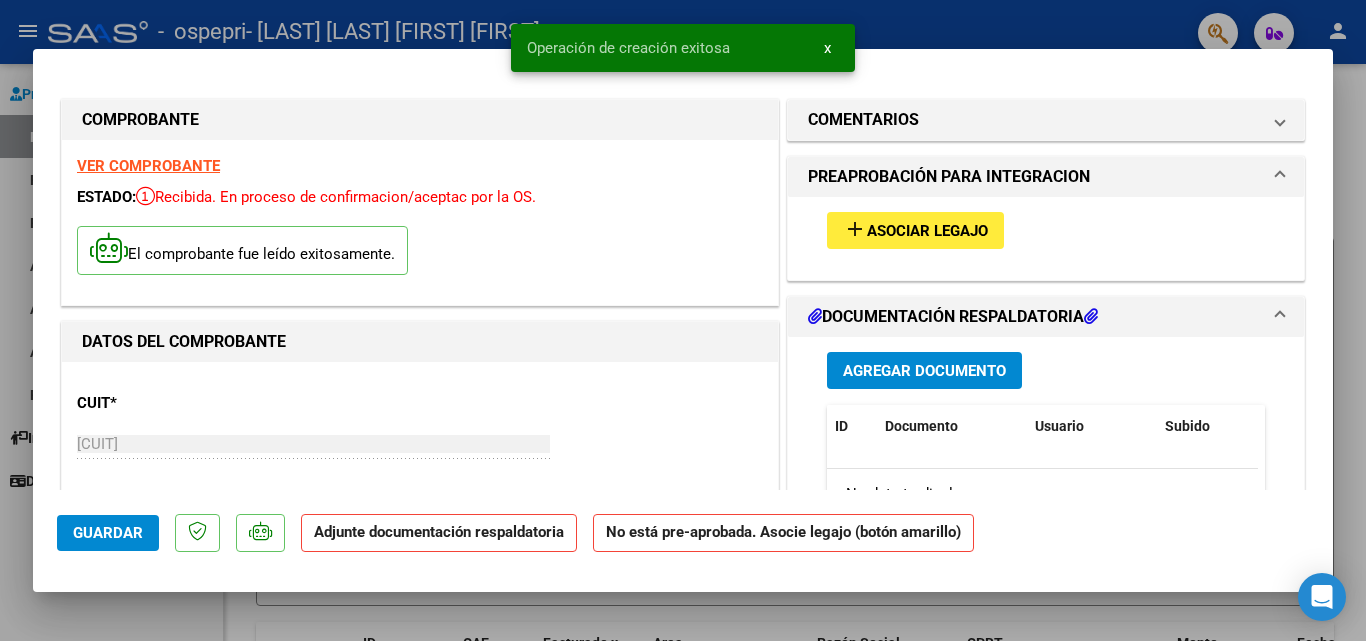 click on "Asociar Legajo" at bounding box center (927, 231) 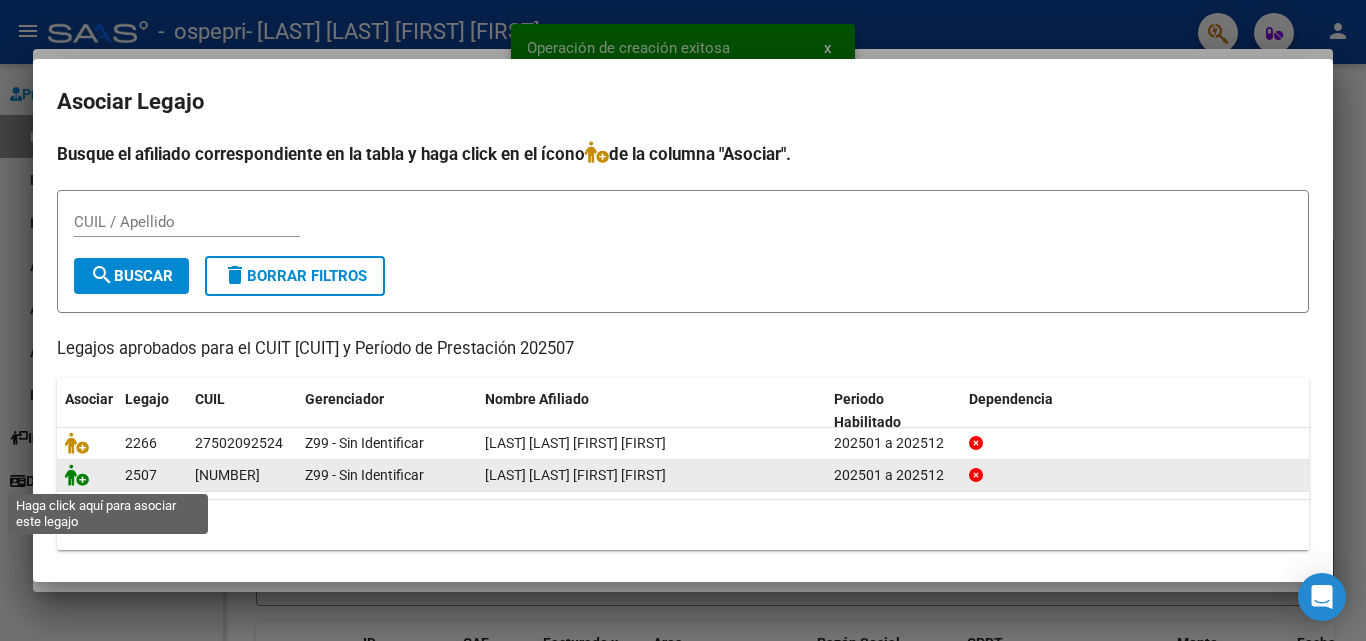 click 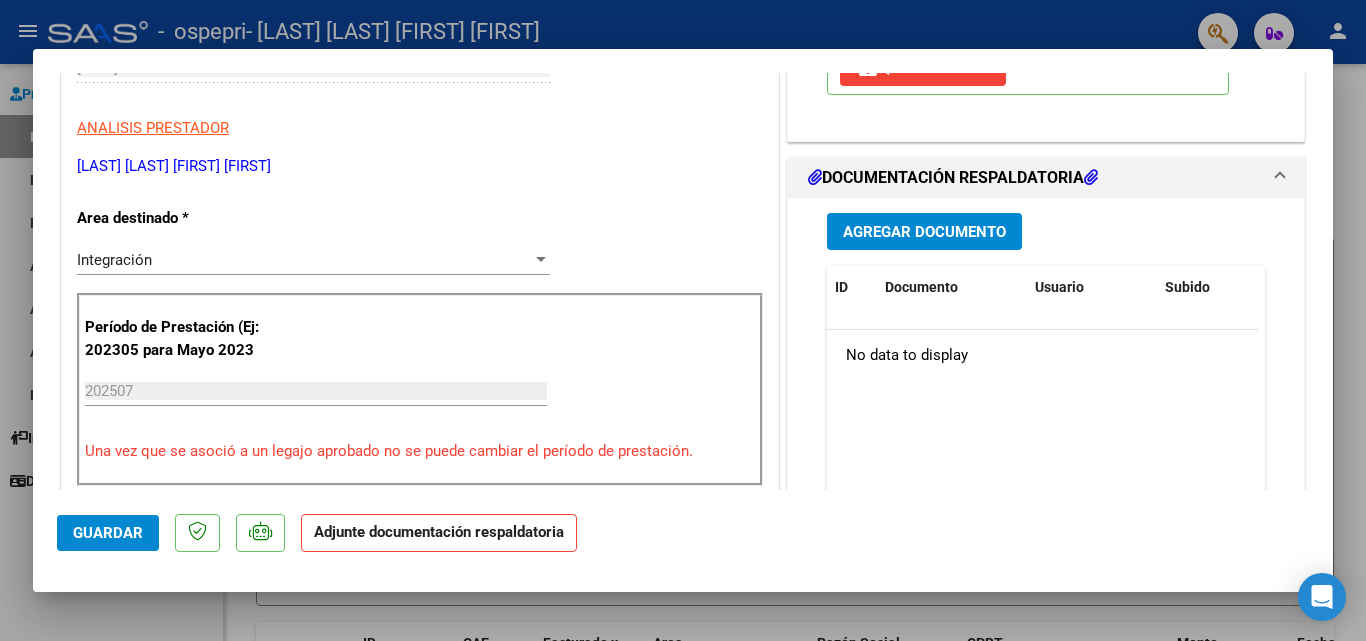 scroll, scrollTop: 381, scrollLeft: 0, axis: vertical 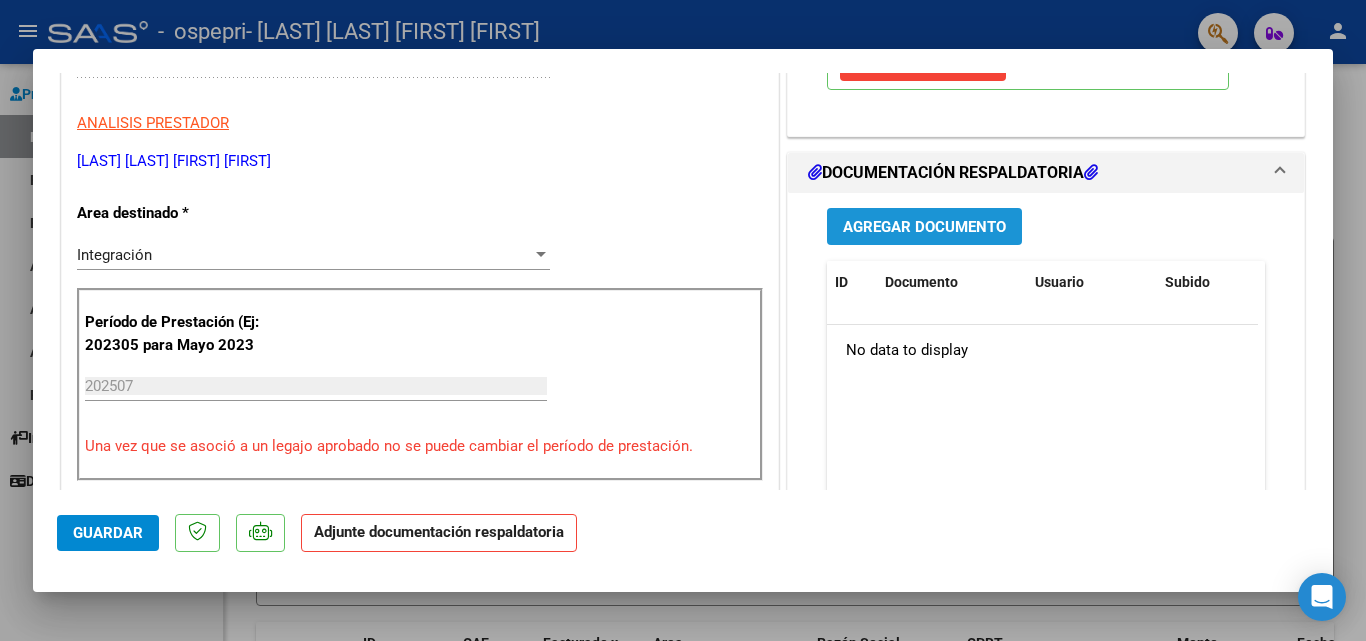 click on "Agregar Documento" at bounding box center (924, 227) 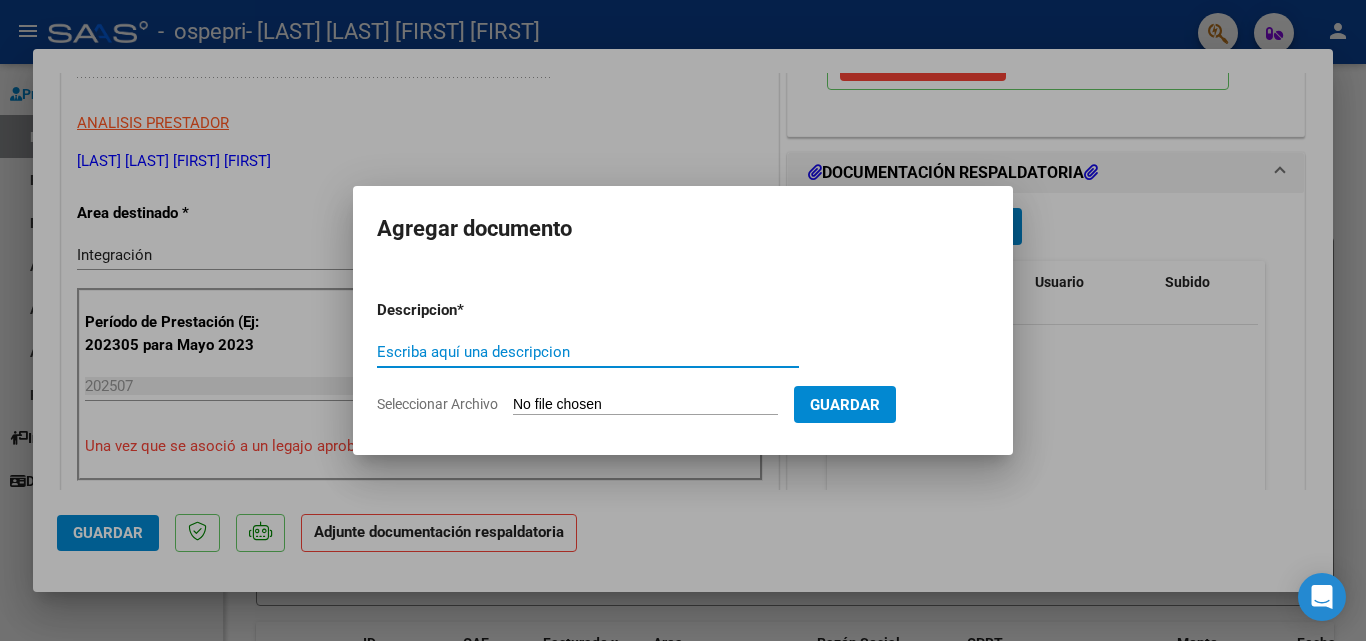 click on "Escriba aquí una descripcion" at bounding box center [588, 352] 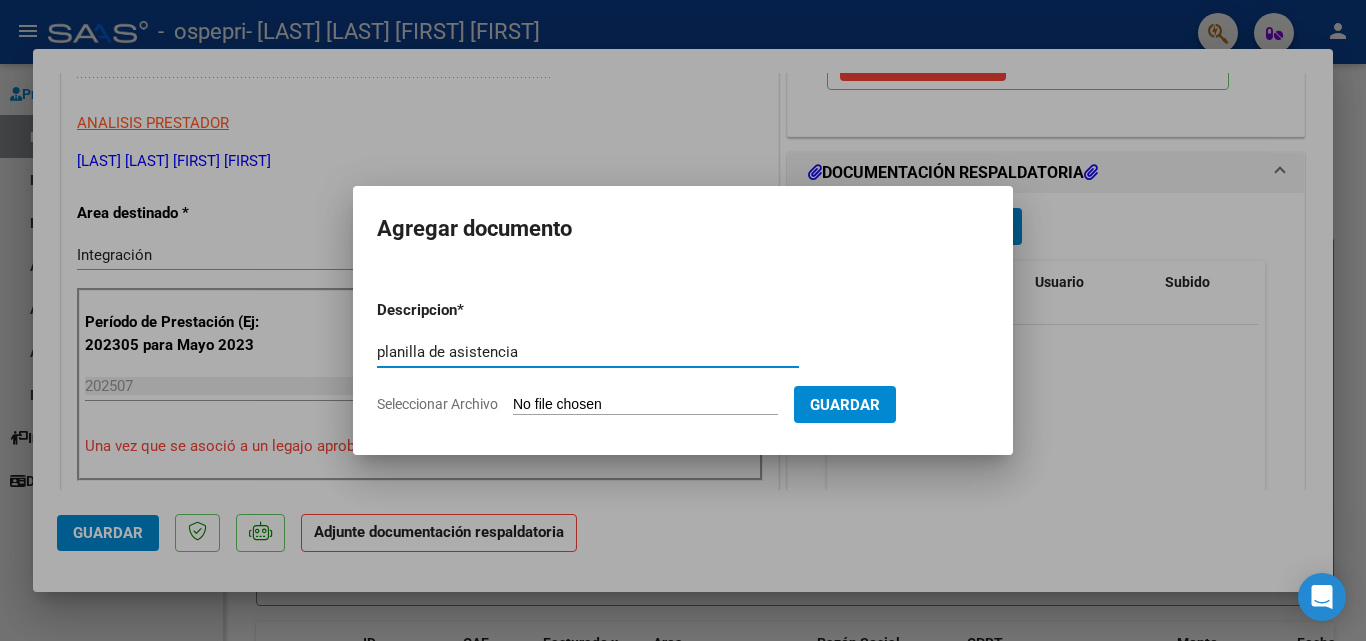 type on "planilla de asistencia" 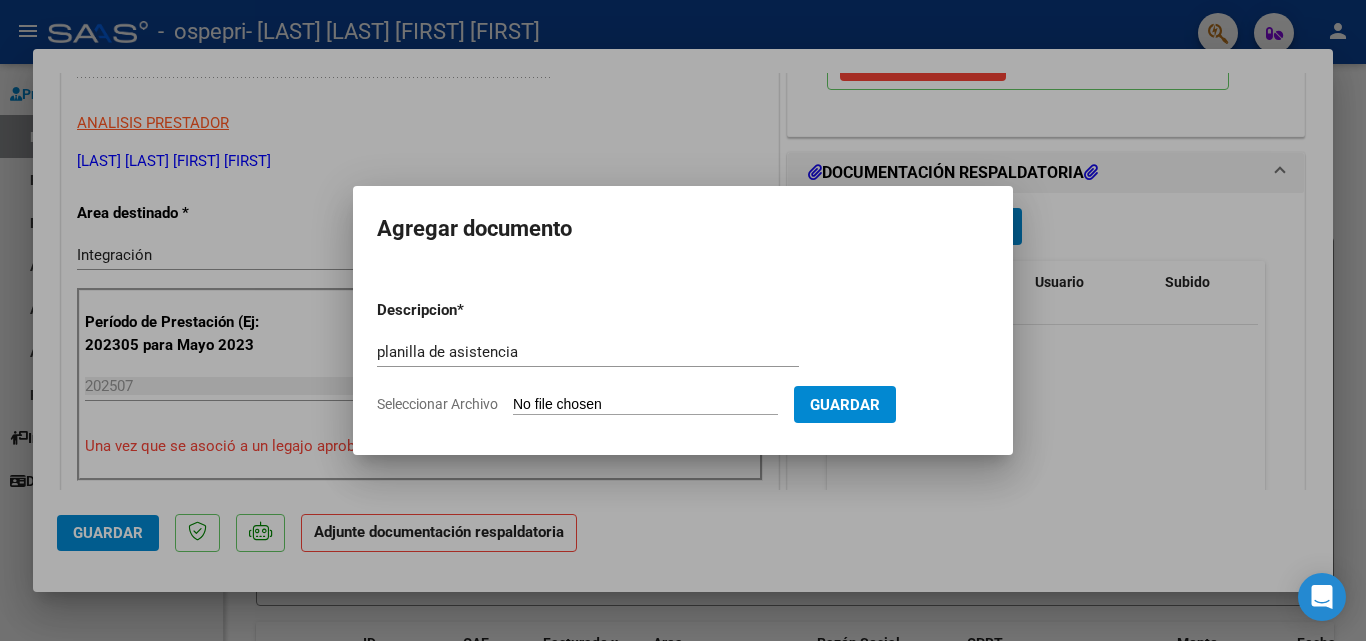 click on "Seleccionar Archivo" at bounding box center [645, 405] 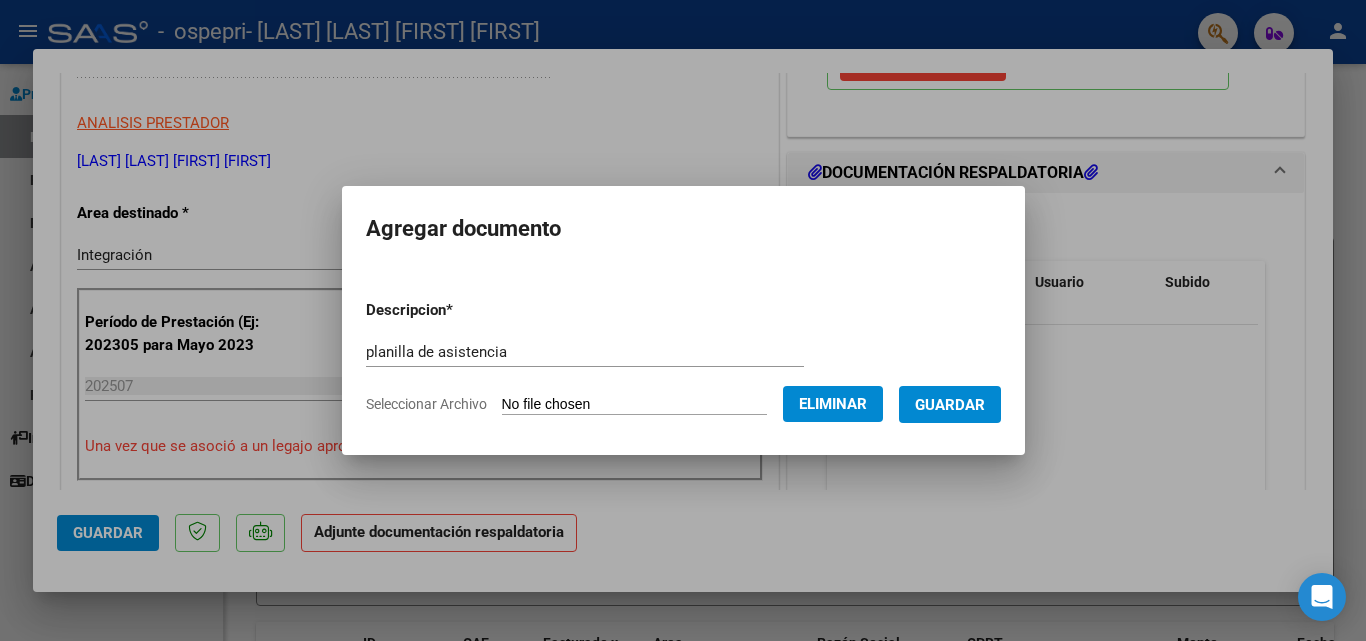 click on "Guardar" at bounding box center (950, 405) 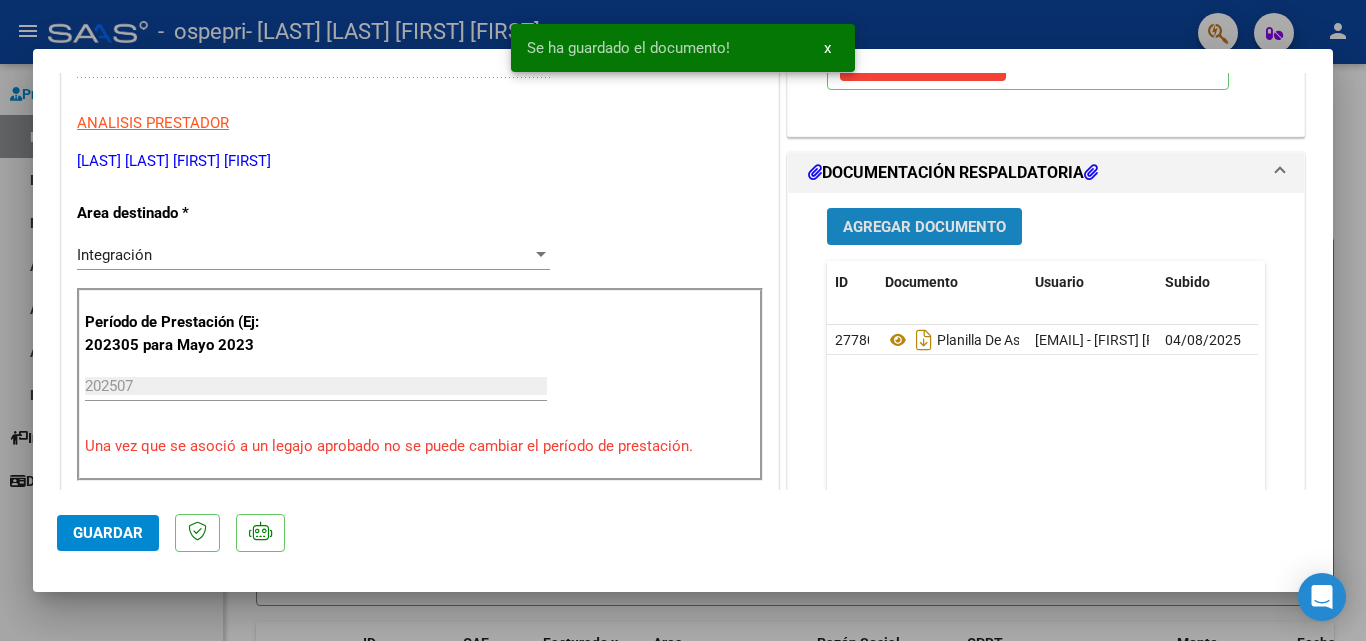 click on "Agregar Documento" at bounding box center [924, 227] 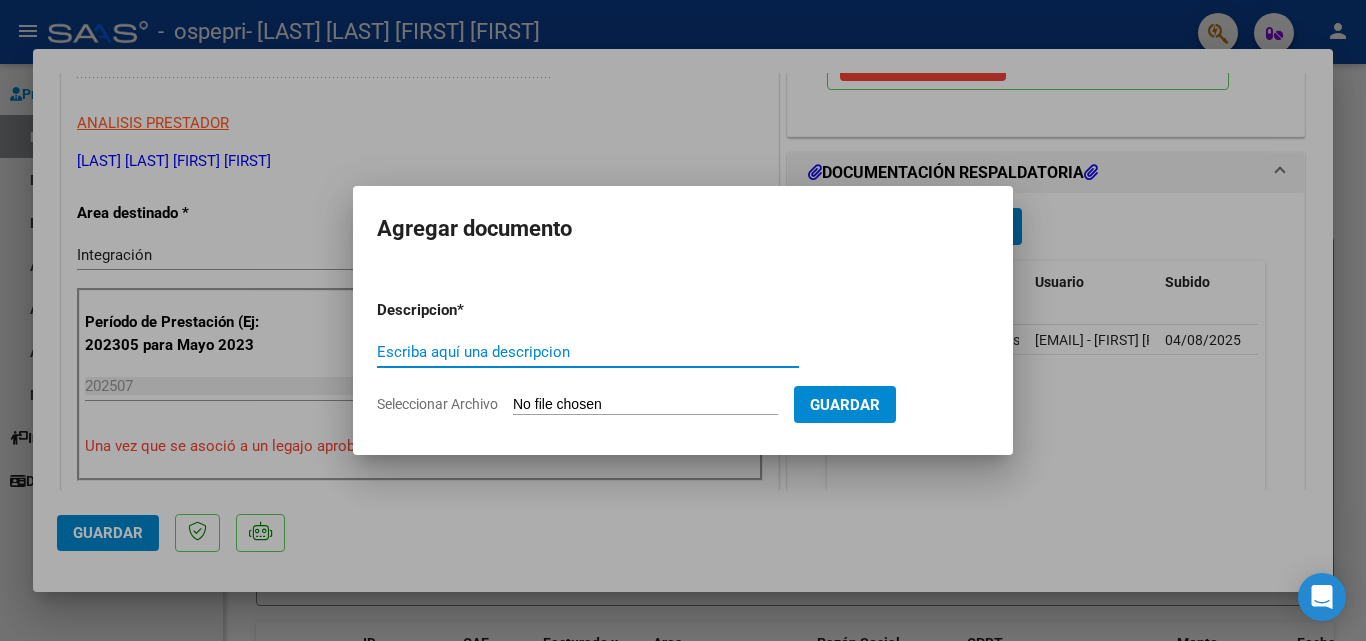 click on "Escriba aquí una descripcion" at bounding box center [588, 352] 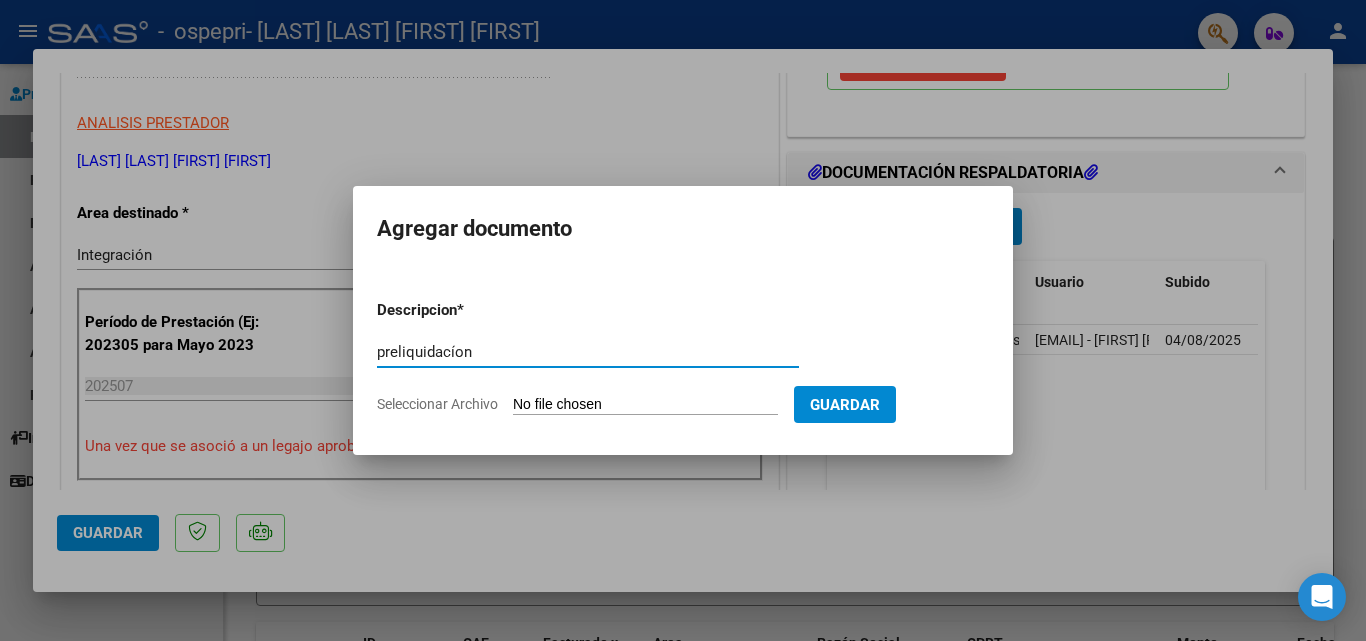 type on "preliquidacíon" 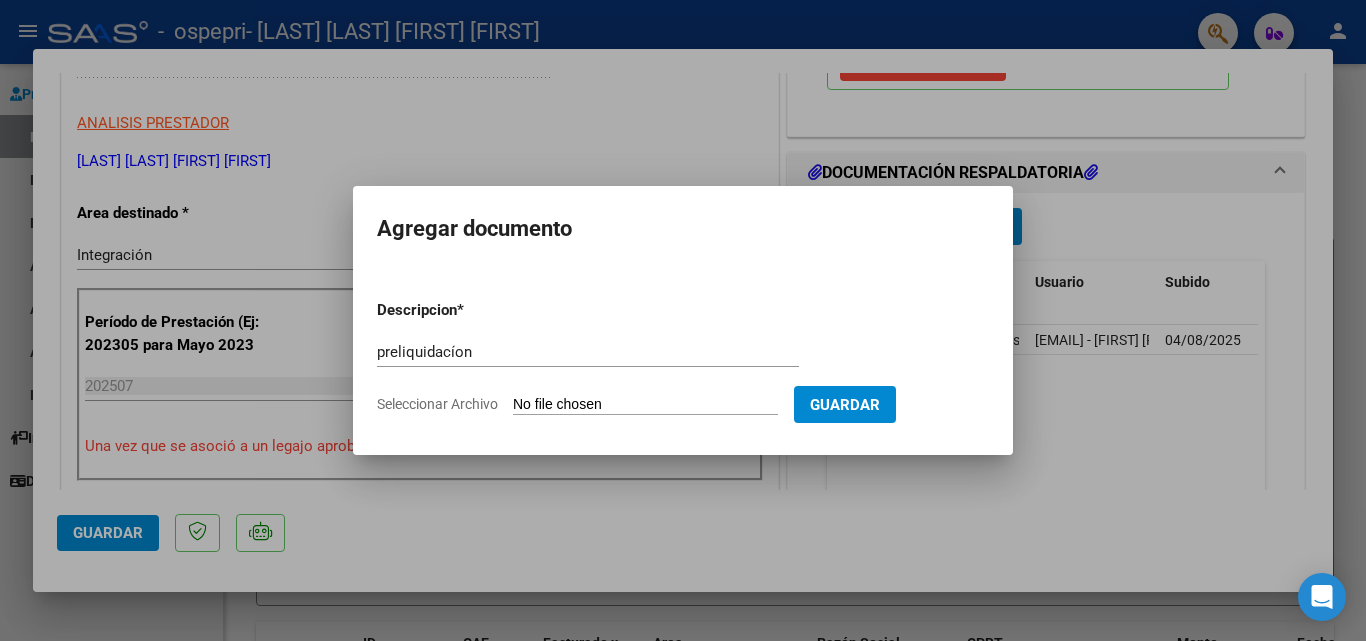 click on "Seleccionar Archivo" at bounding box center [645, 405] 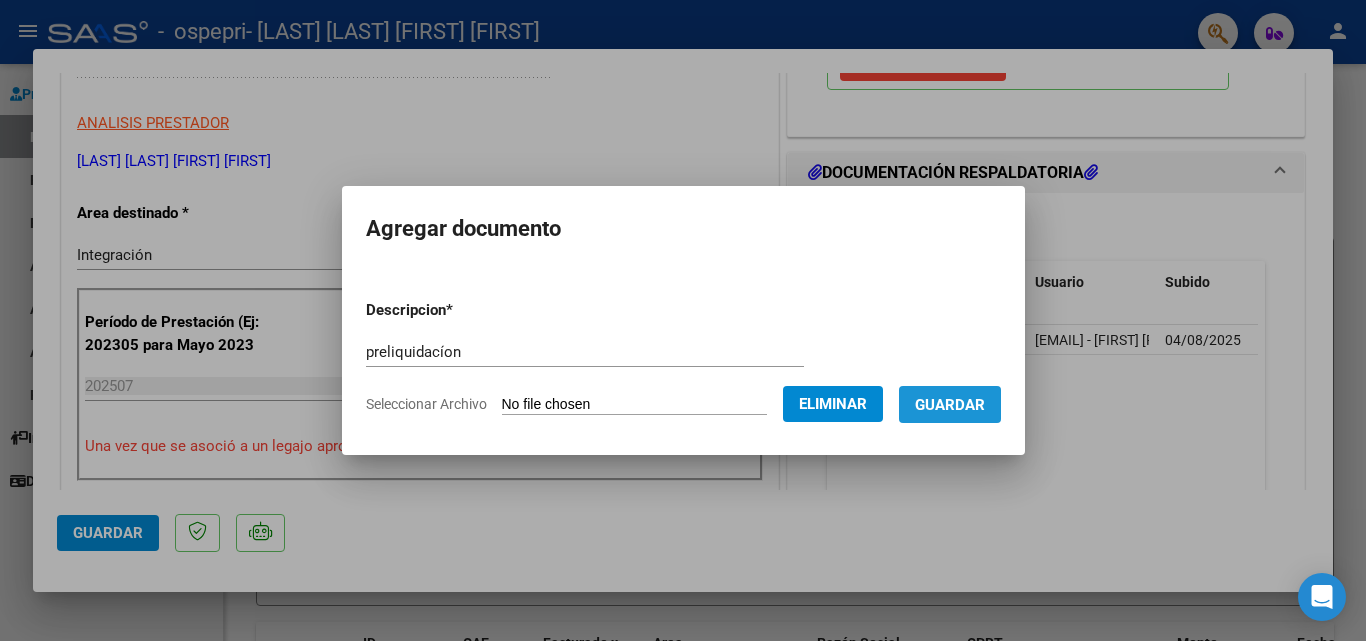click on "Guardar" at bounding box center (950, 404) 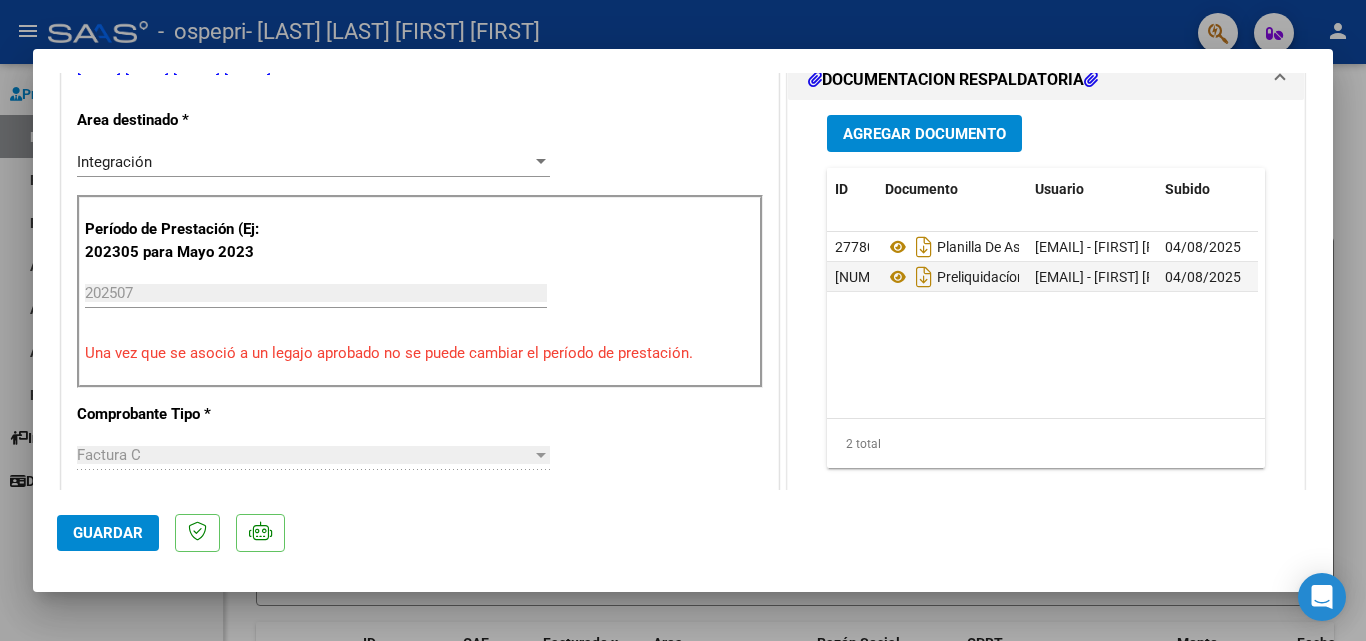 scroll, scrollTop: 480, scrollLeft: 0, axis: vertical 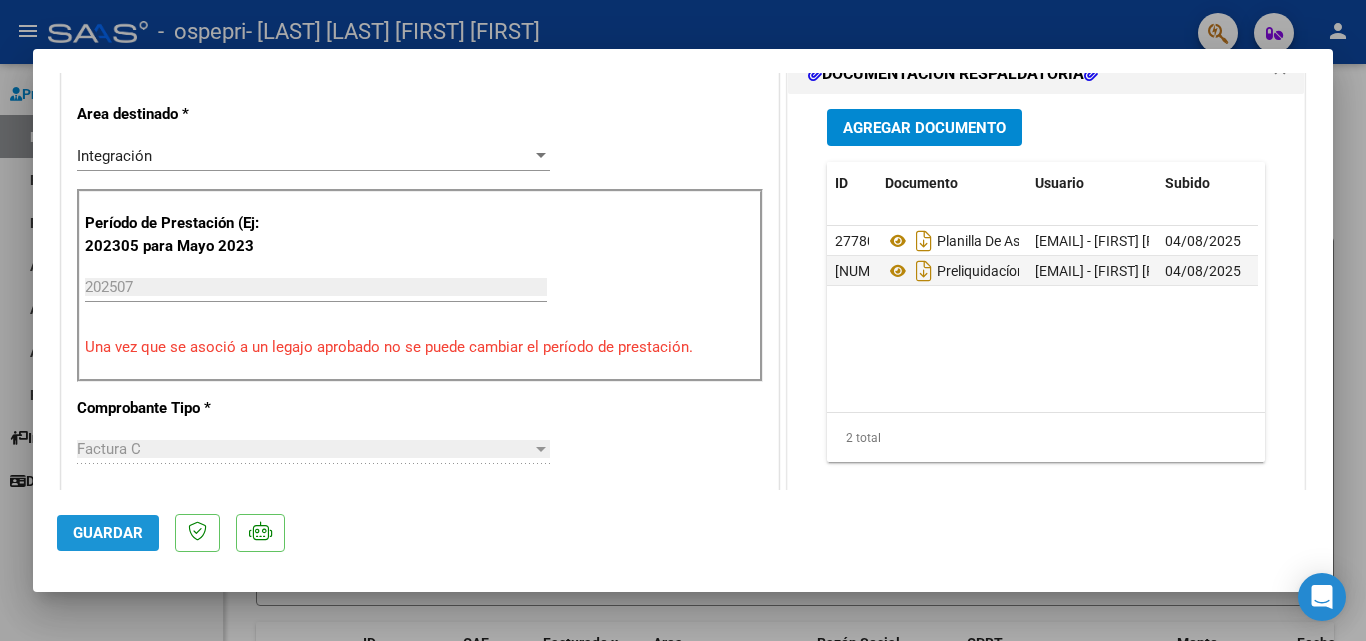 click on "Guardar" 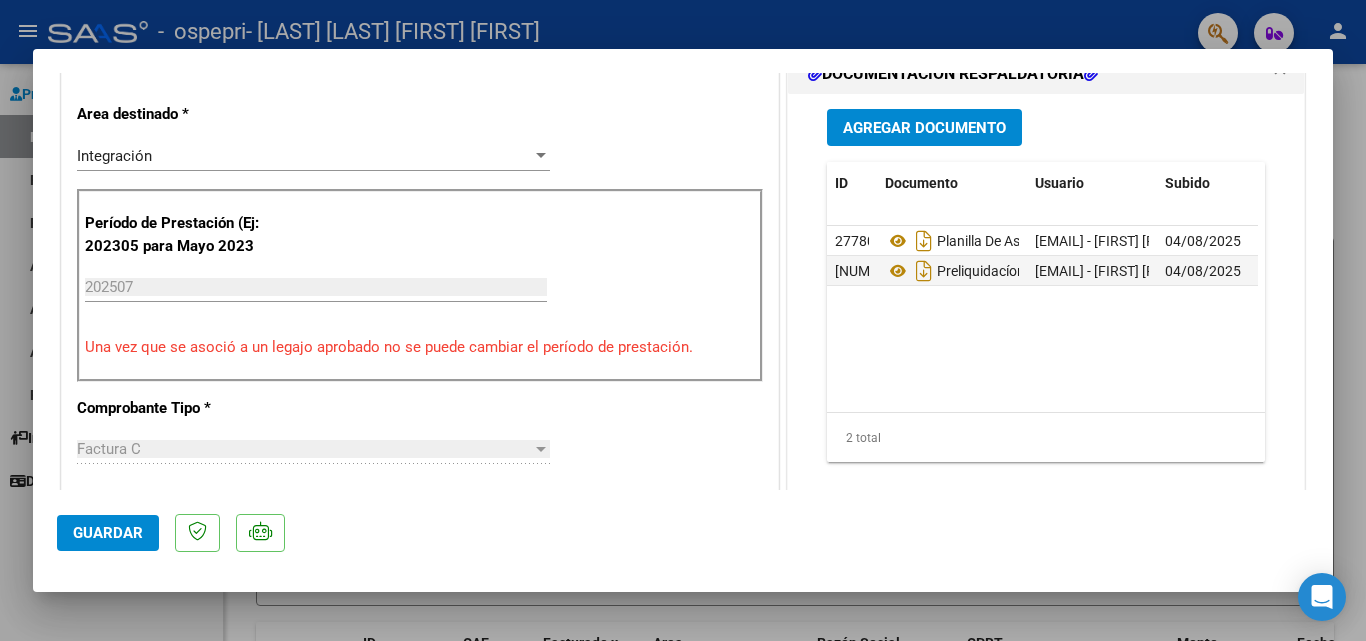 click at bounding box center [683, 320] 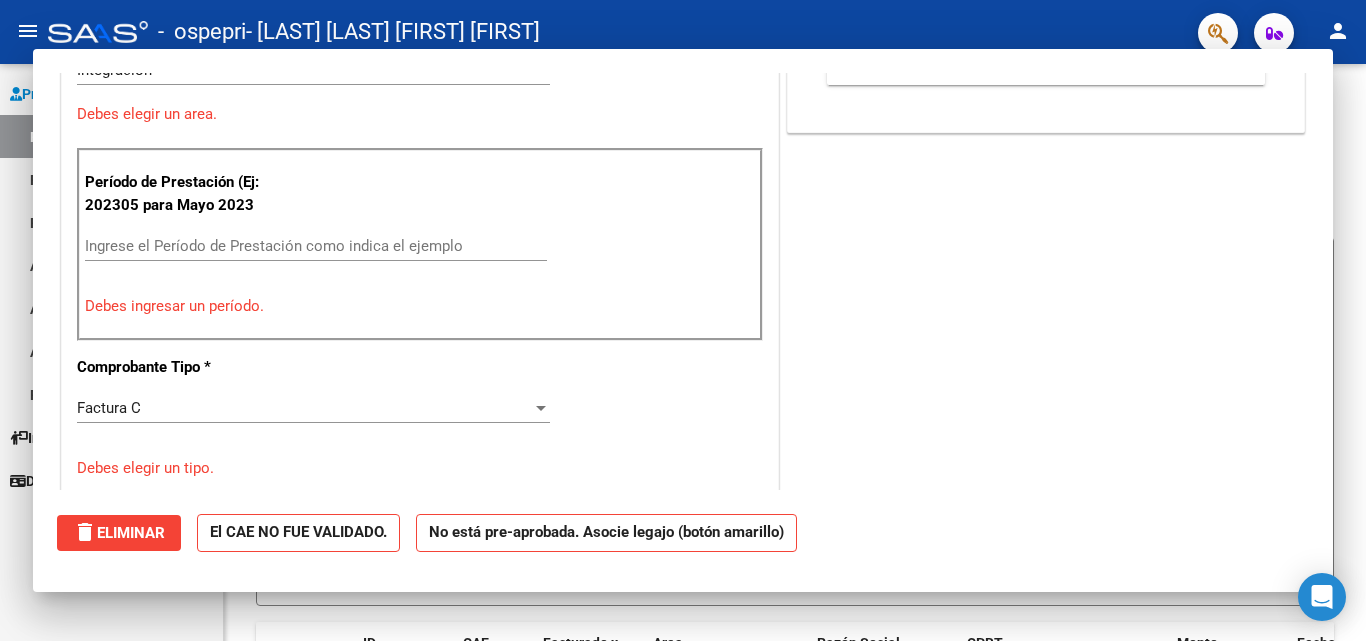 scroll, scrollTop: 0, scrollLeft: 0, axis: both 